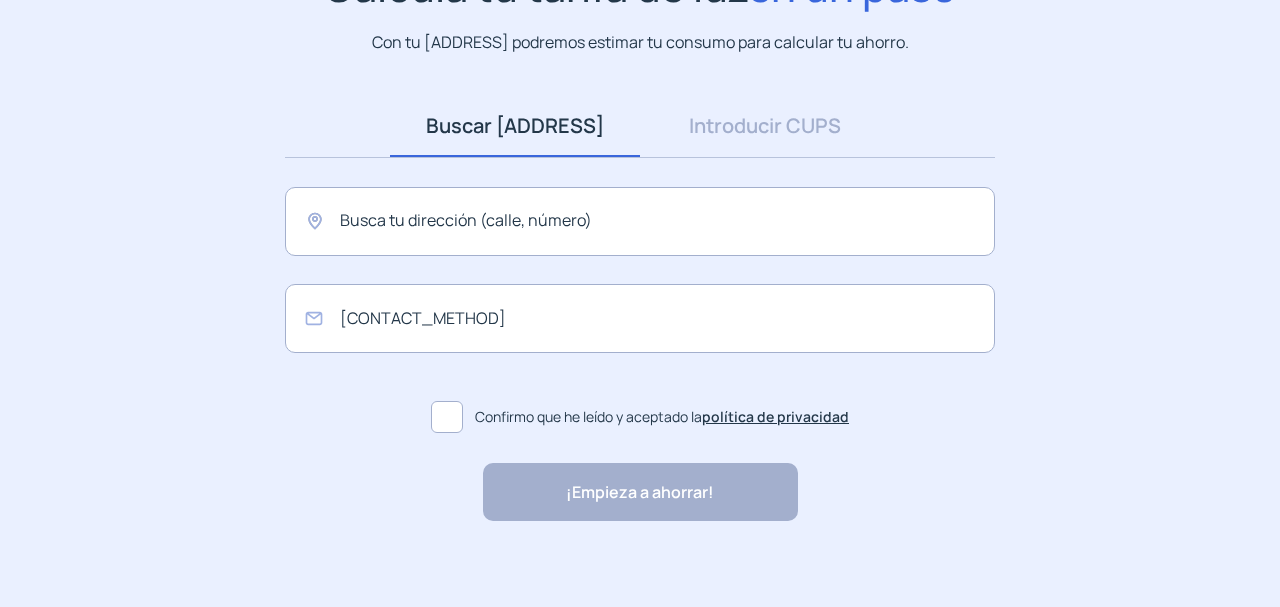 scroll, scrollTop: 218, scrollLeft: 0, axis: vertical 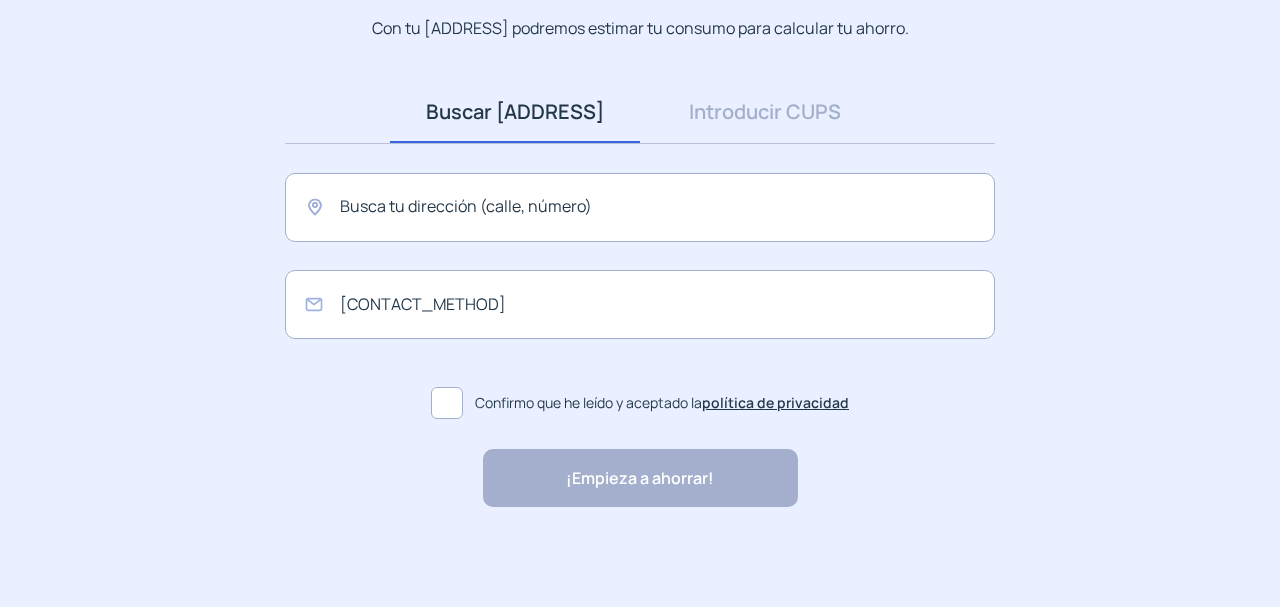 click at bounding box center [447, 403] 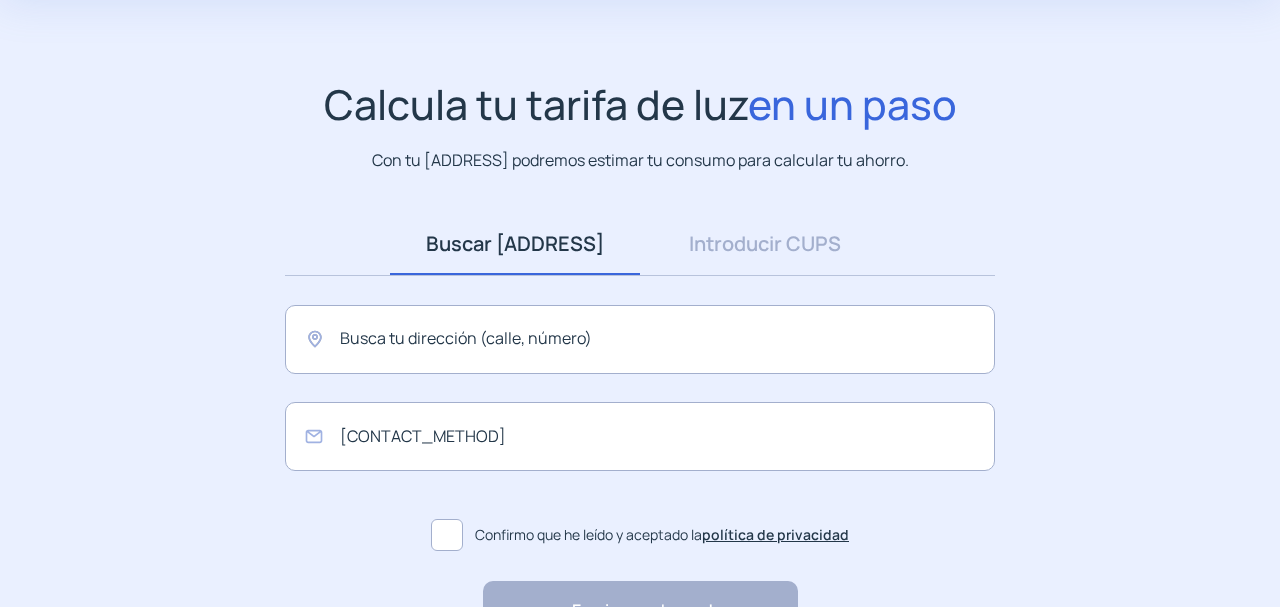 scroll, scrollTop: 10, scrollLeft: 0, axis: vertical 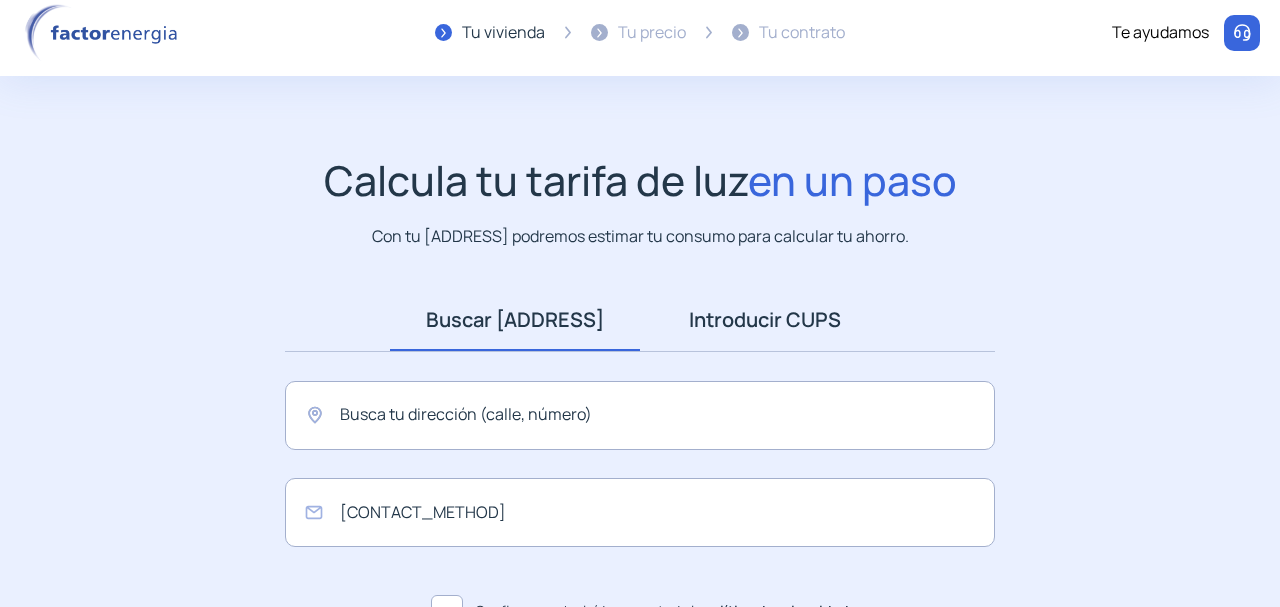 click on "Introducir CUPS" at bounding box center [765, 320] 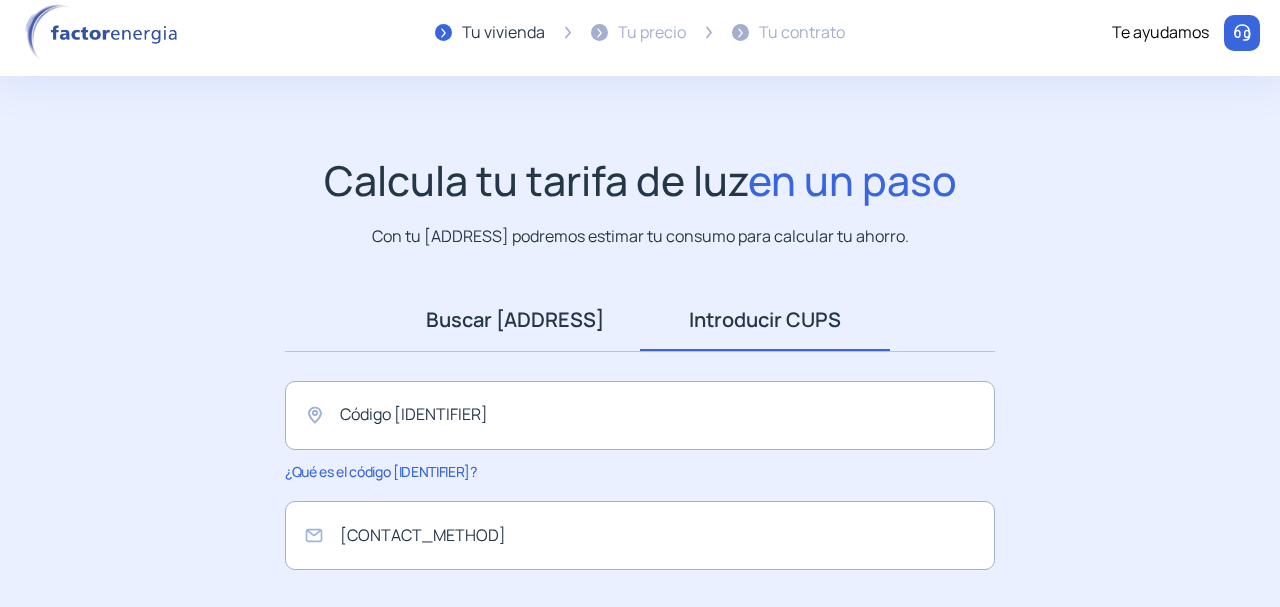 click on "Buscar [ADDRESS]" at bounding box center [515, 320] 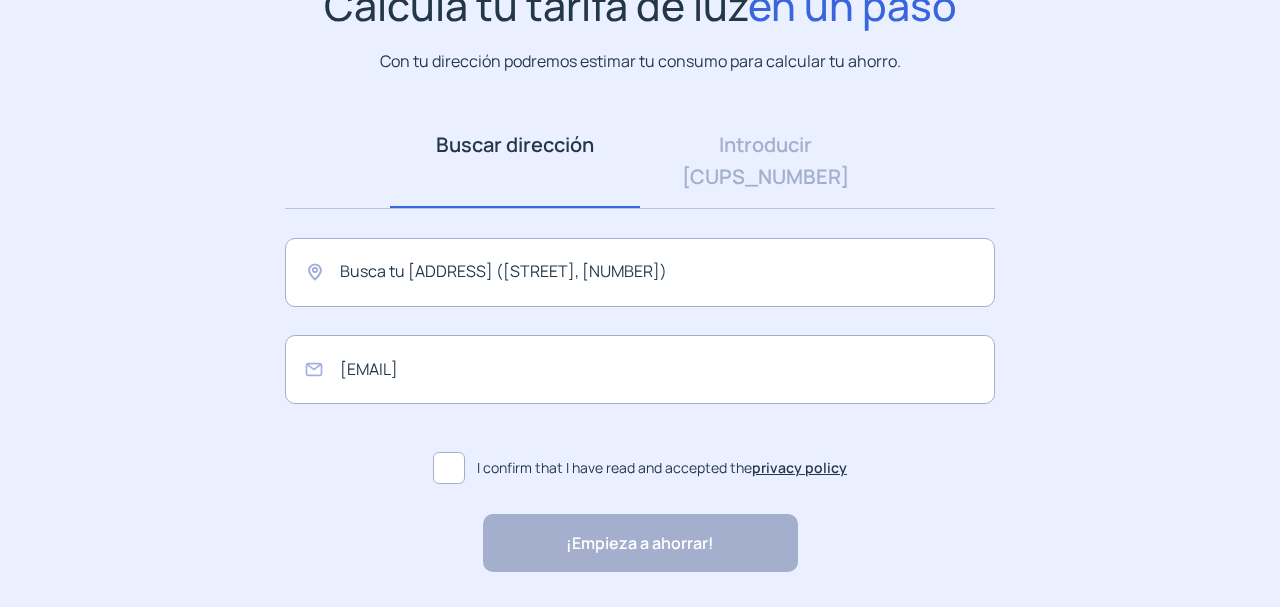 scroll, scrollTop: 208, scrollLeft: 0, axis: vertical 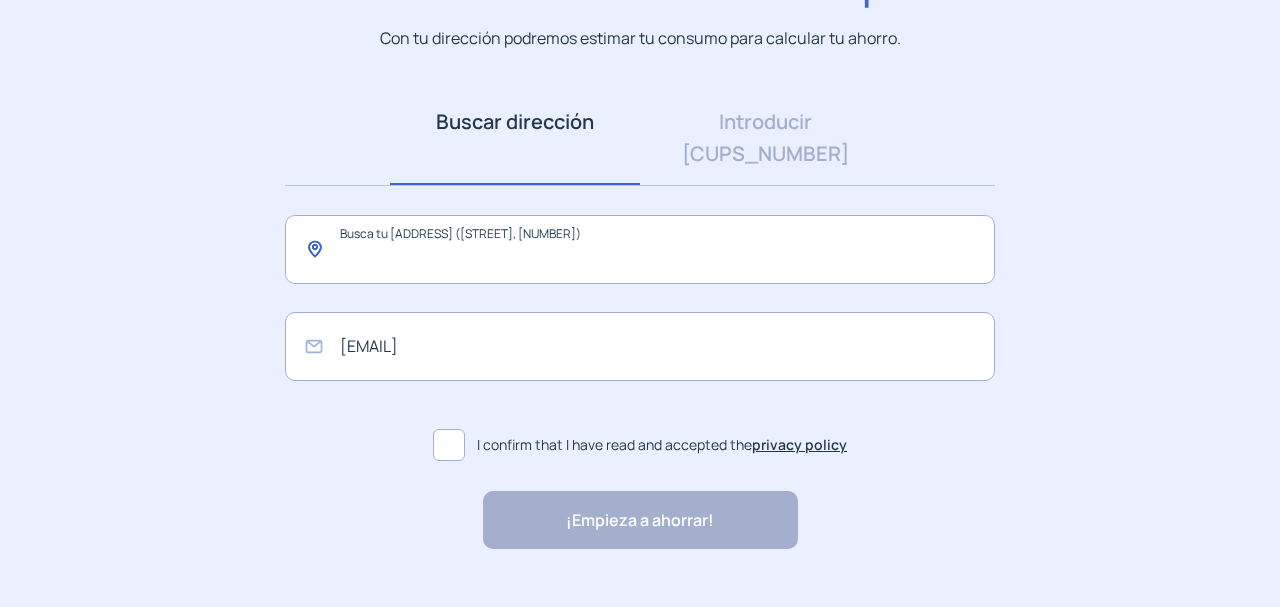 click at bounding box center [640, 249] 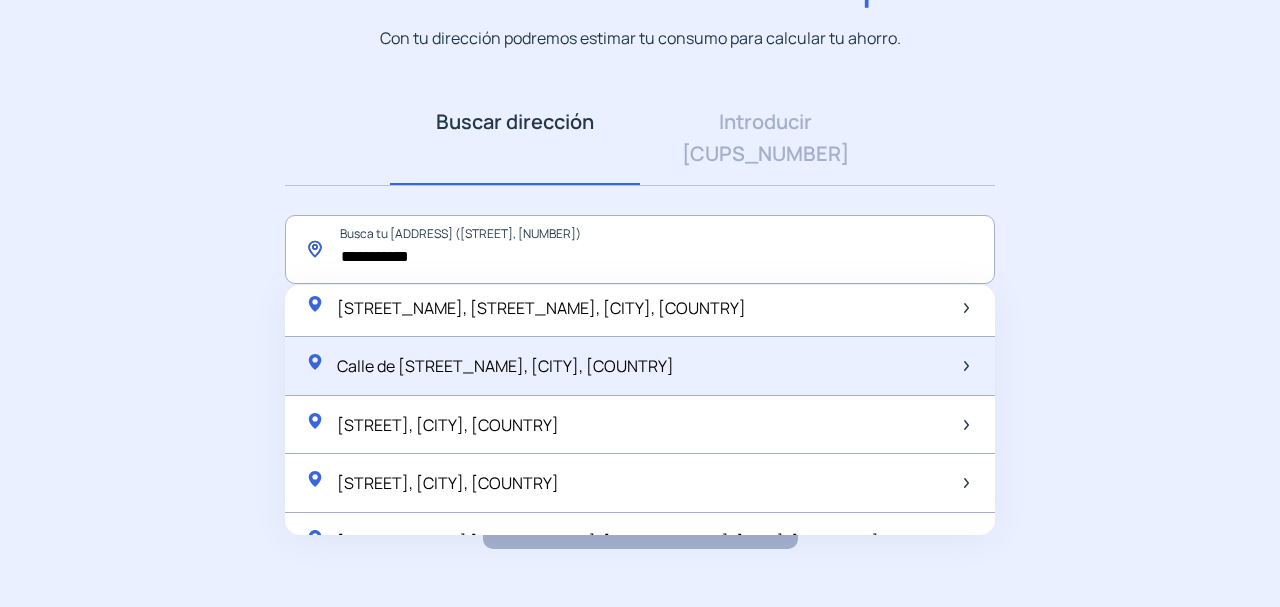 scroll, scrollTop: 0, scrollLeft: 0, axis: both 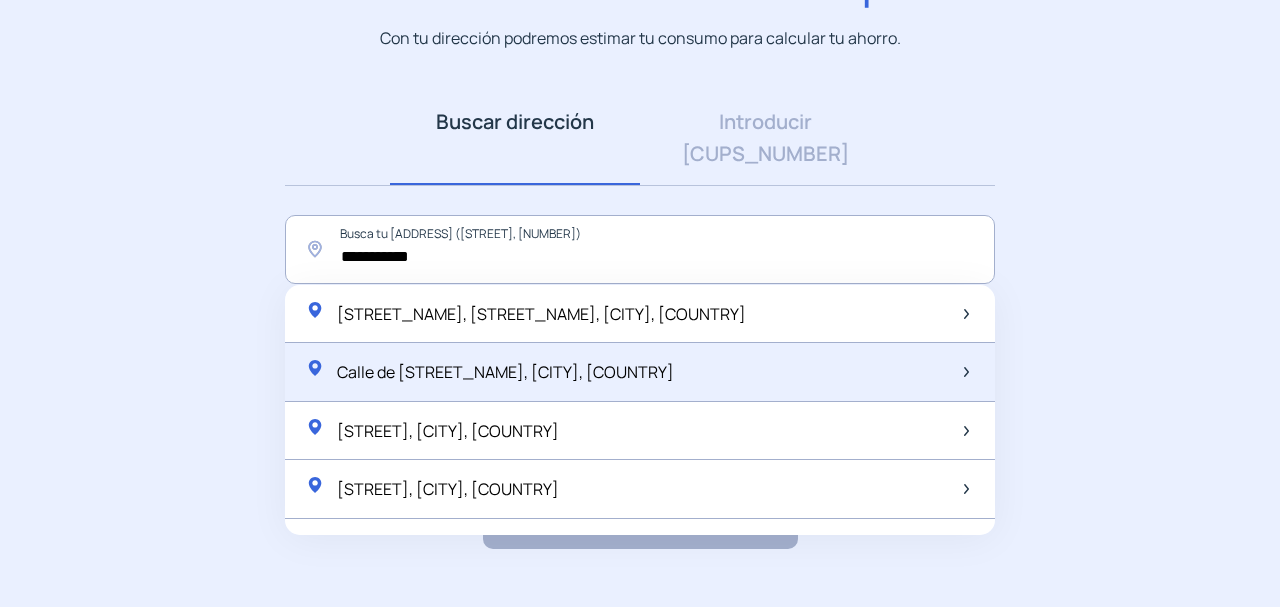 click on "Calle de [STREET_NAME], [CITY], [COUNTRY]" at bounding box center [541, 314] 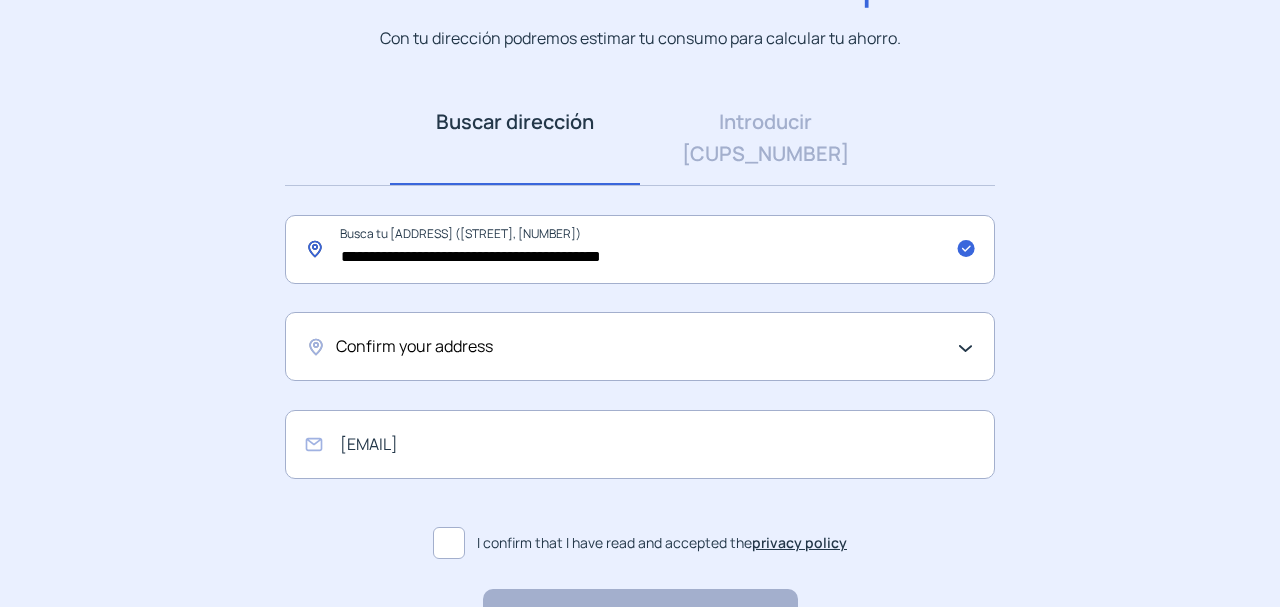 click on "**********" at bounding box center [640, 249] 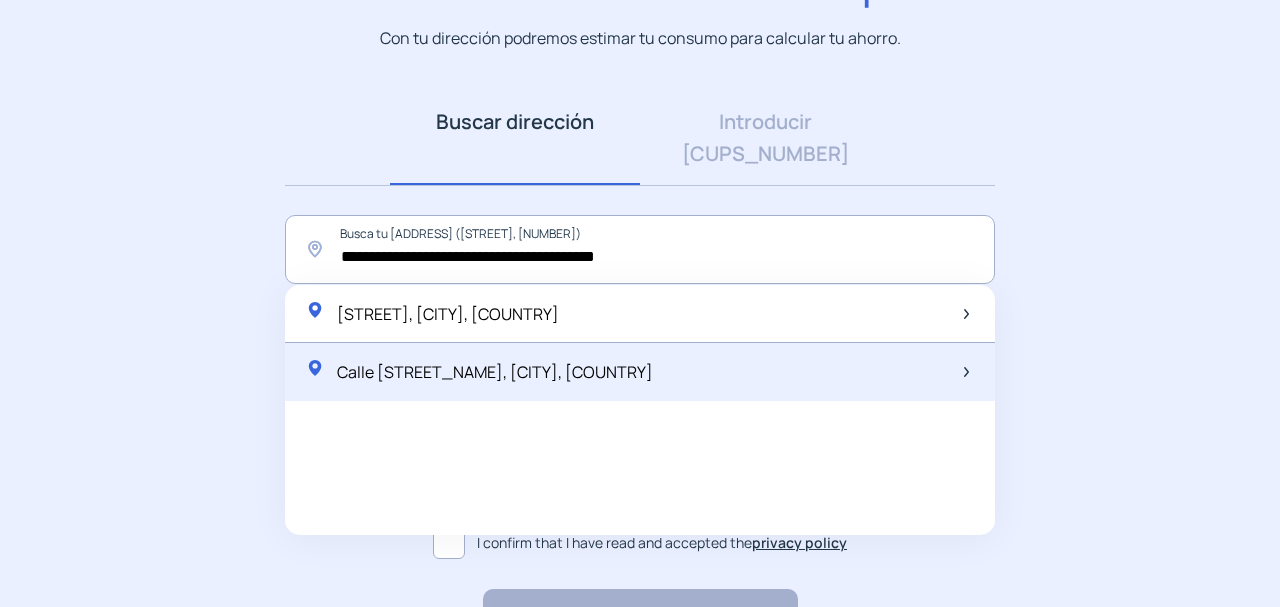 click on "Calle [STREET_NAME], [CITY], [COUNTRY]" at bounding box center (448, 314) 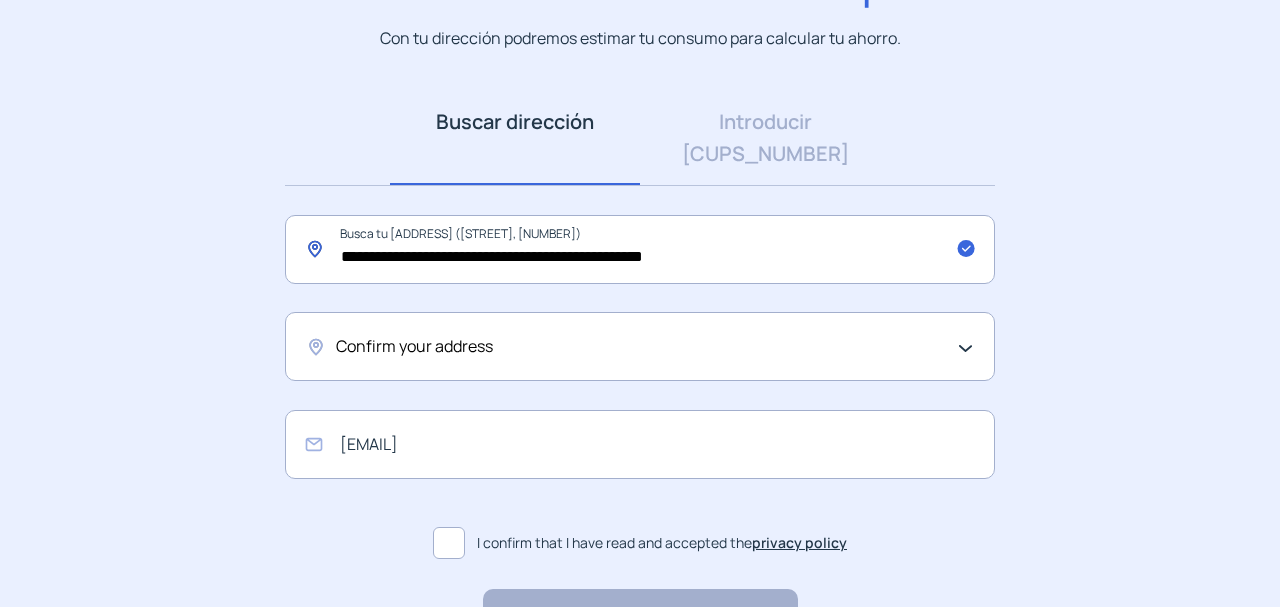 click on "**********" at bounding box center (640, 249) 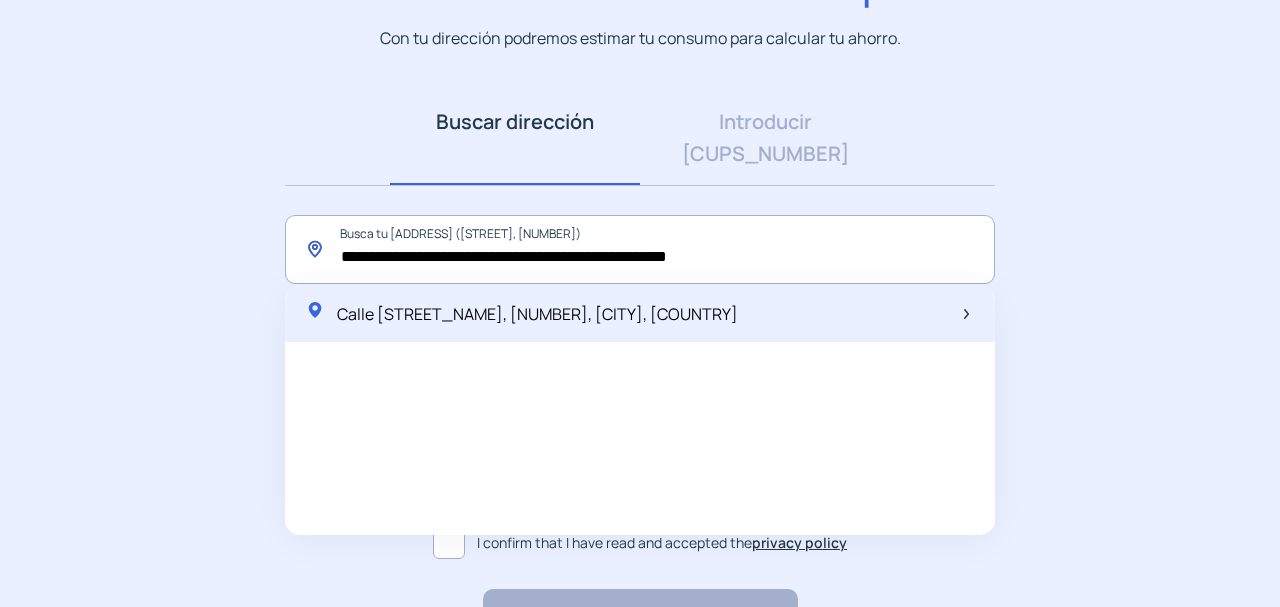 type on "**********" 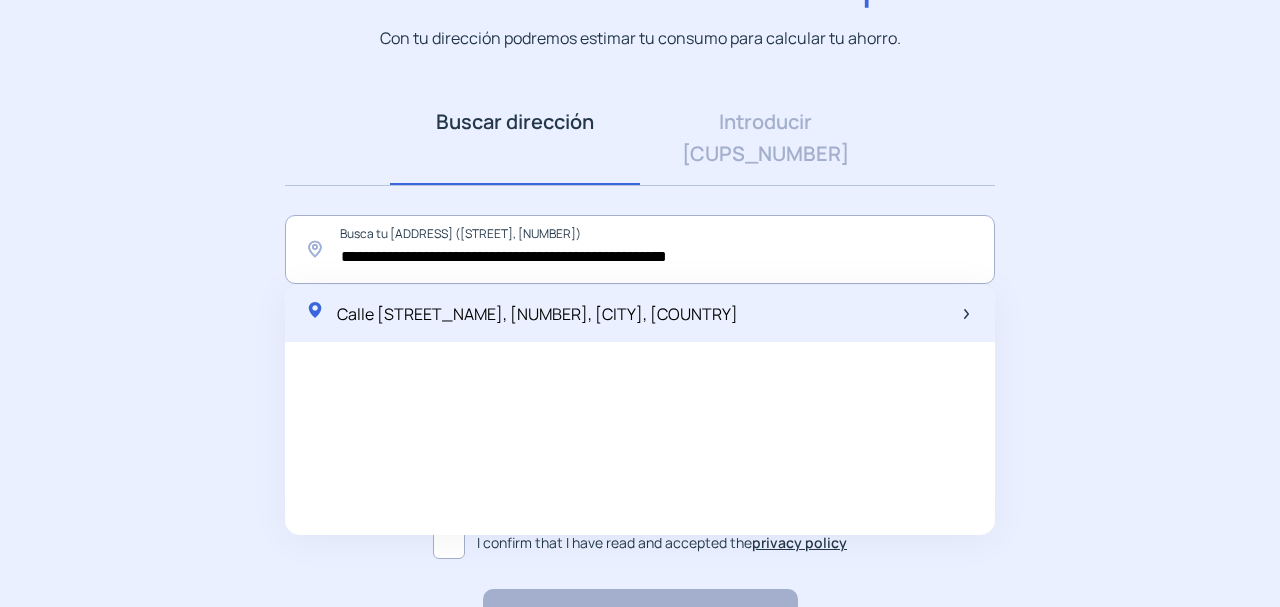 click on "Calle [STREET_NAME], [NUMBER], [CITY], [COUNTRY]" at bounding box center [537, 314] 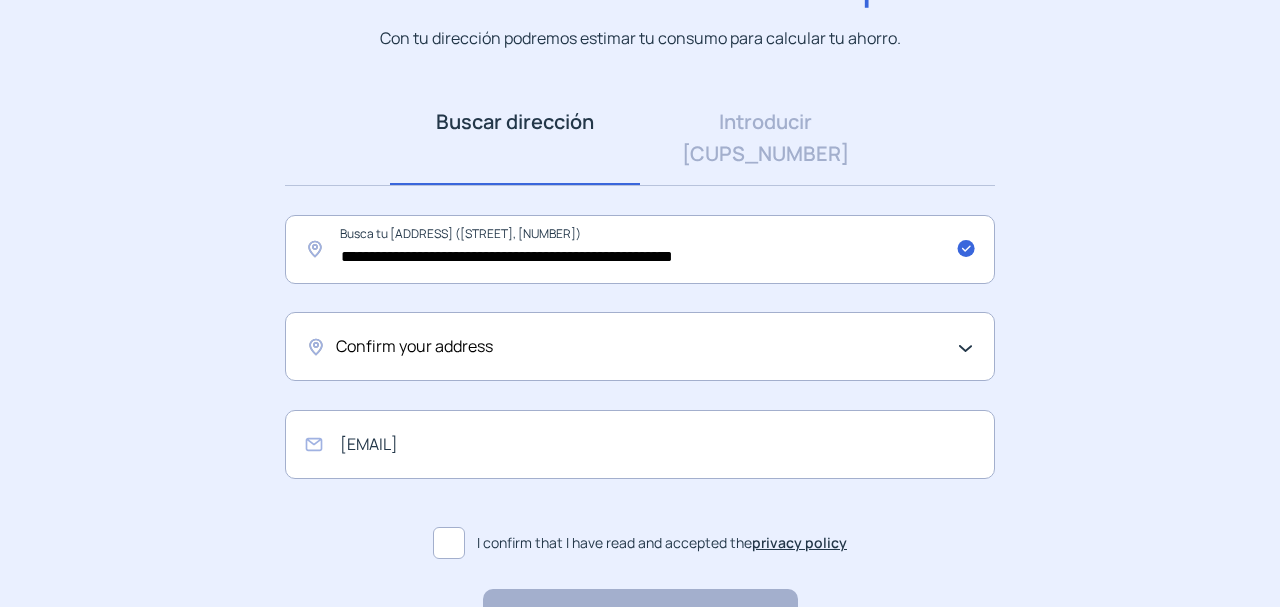 click on "Confirm your address" at bounding box center [640, 346] 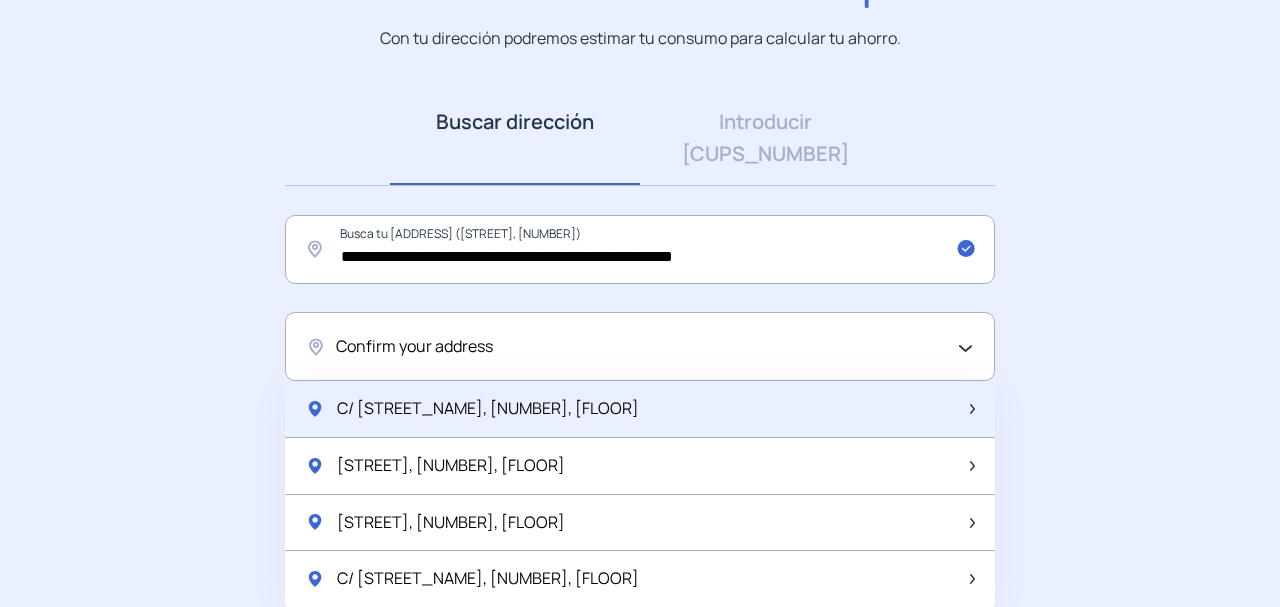 click on "C/ [STREET_NAME], [NUMBER], [FLOOR]" at bounding box center (488, 409) 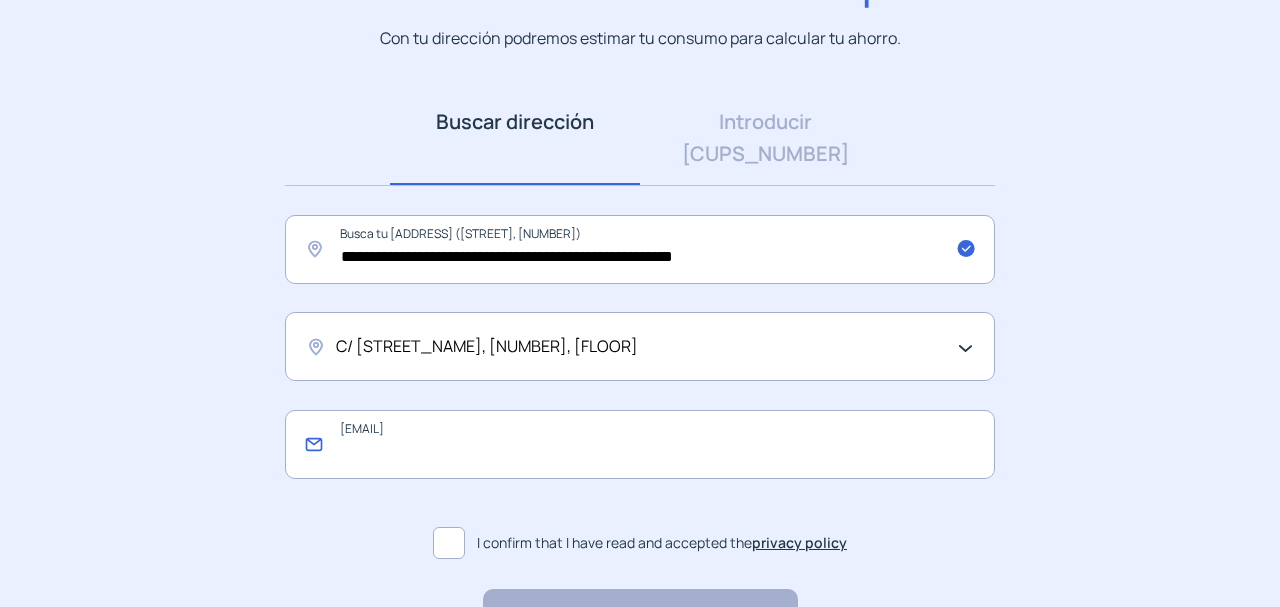 click at bounding box center [640, 444] 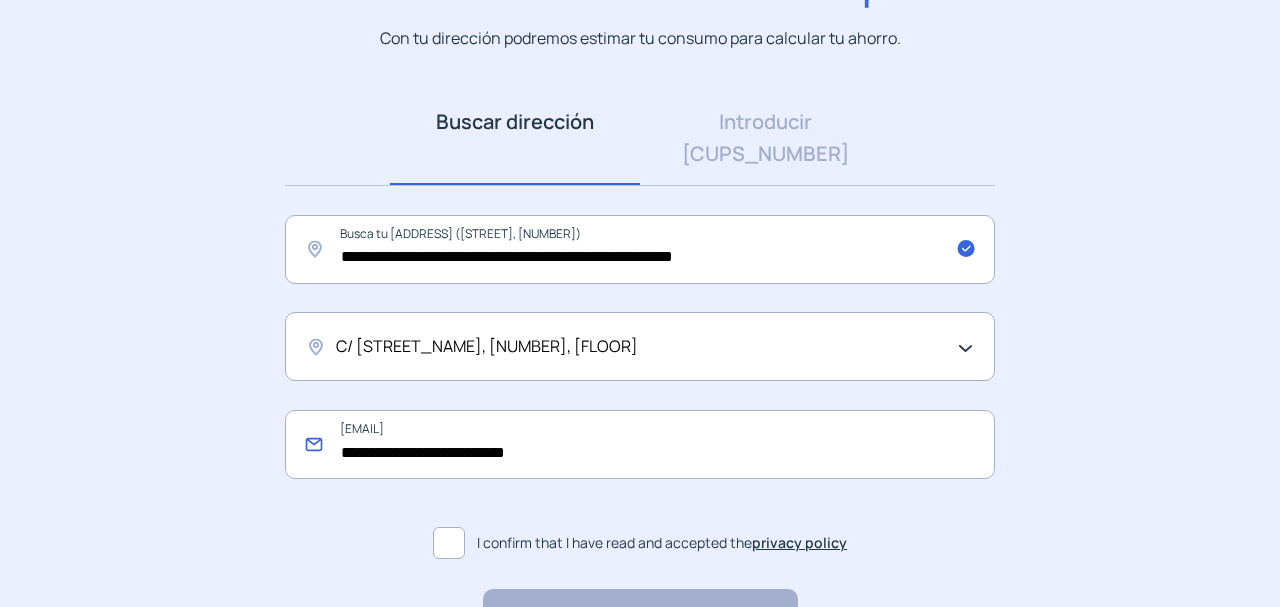 type on "**********" 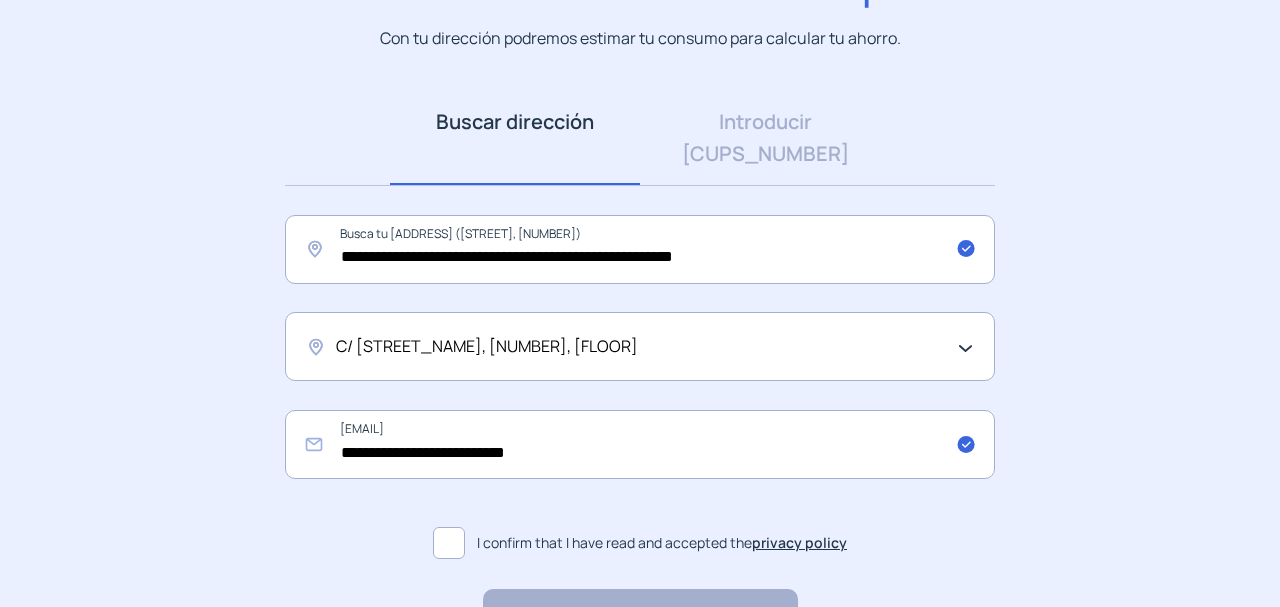 drag, startPoint x: 453, startPoint y: 510, endPoint x: 582, endPoint y: 560, distance: 138.351 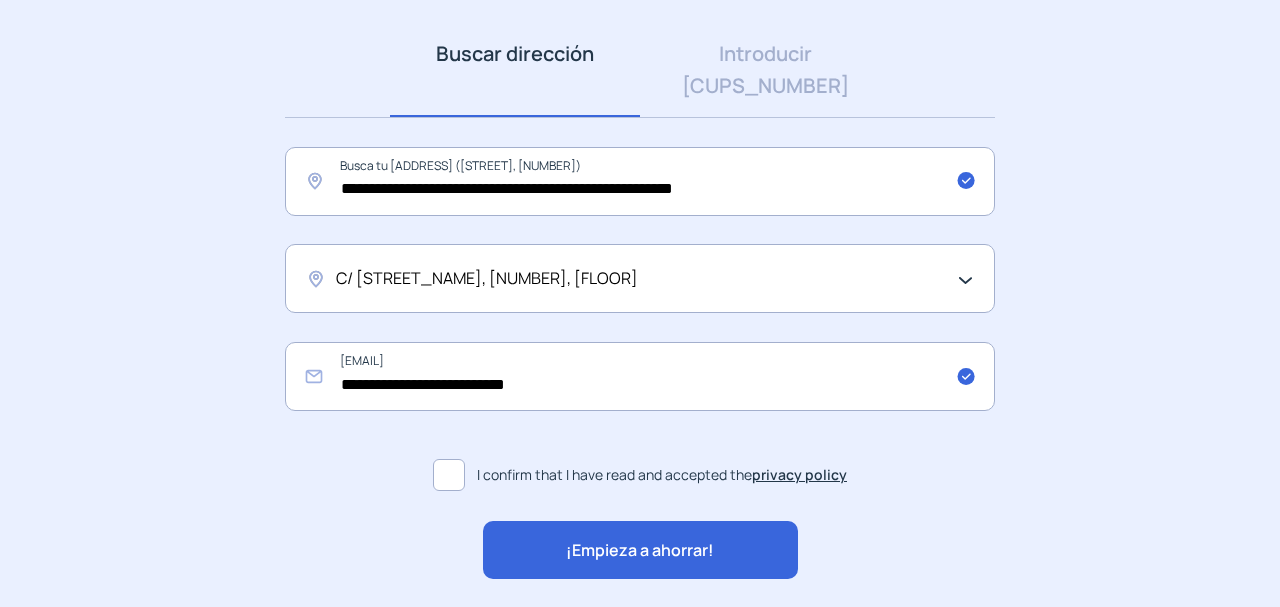 scroll, scrollTop: 316, scrollLeft: 0, axis: vertical 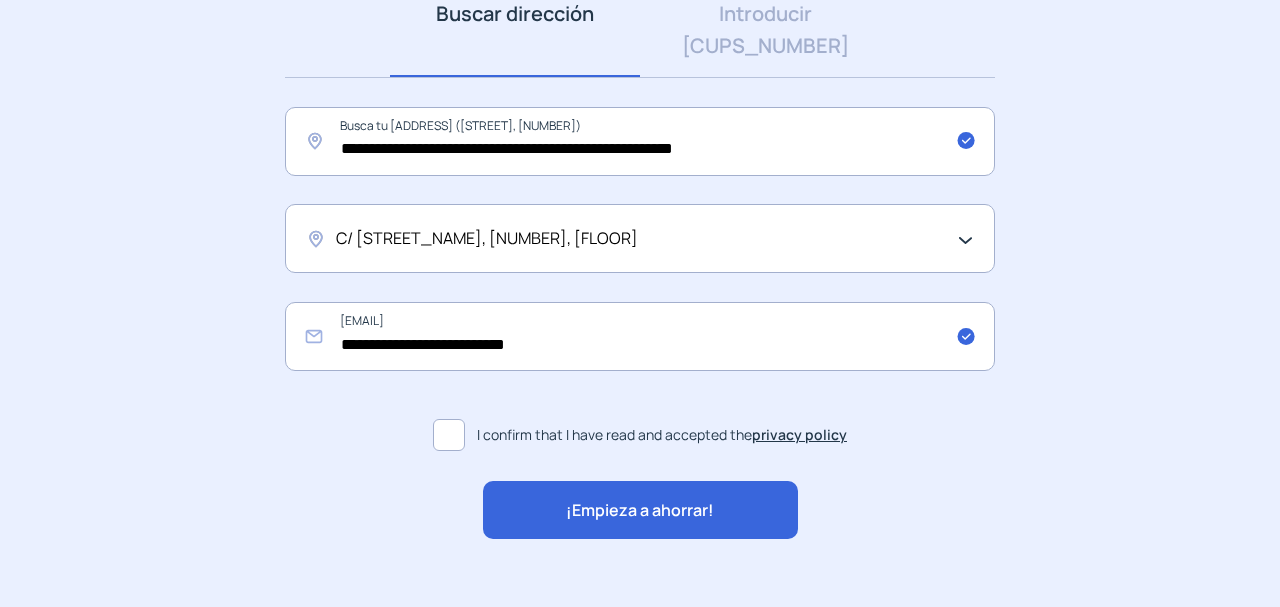 click on "¡Empieza a ahorrar!" at bounding box center [640, 511] 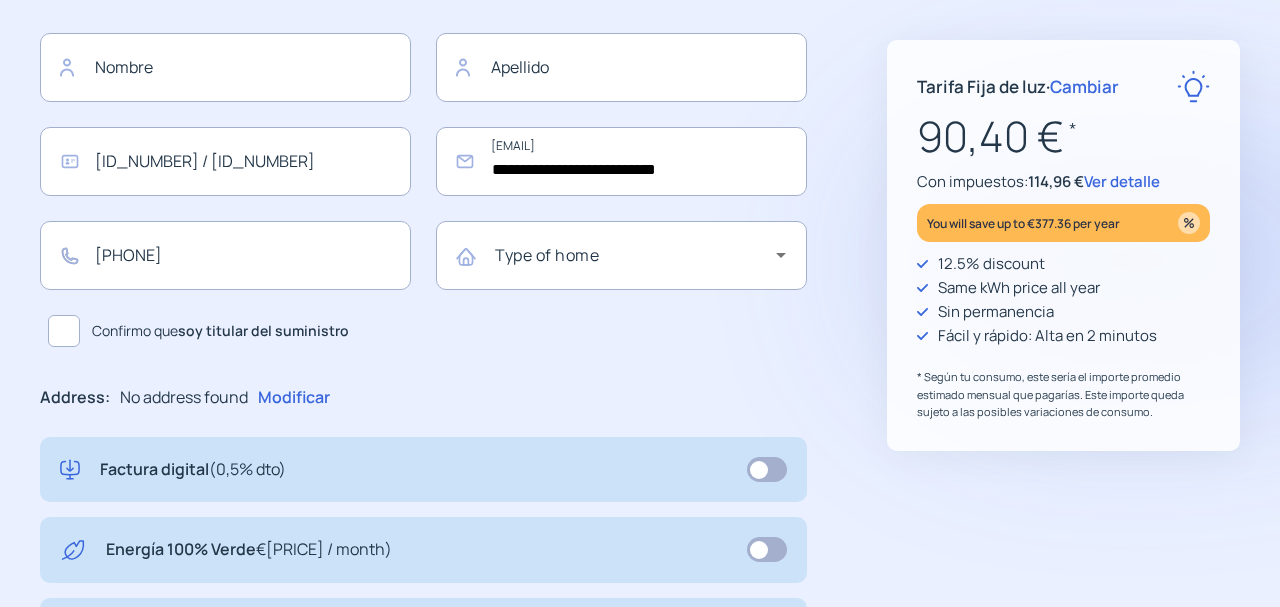 scroll, scrollTop: 0, scrollLeft: 0, axis: both 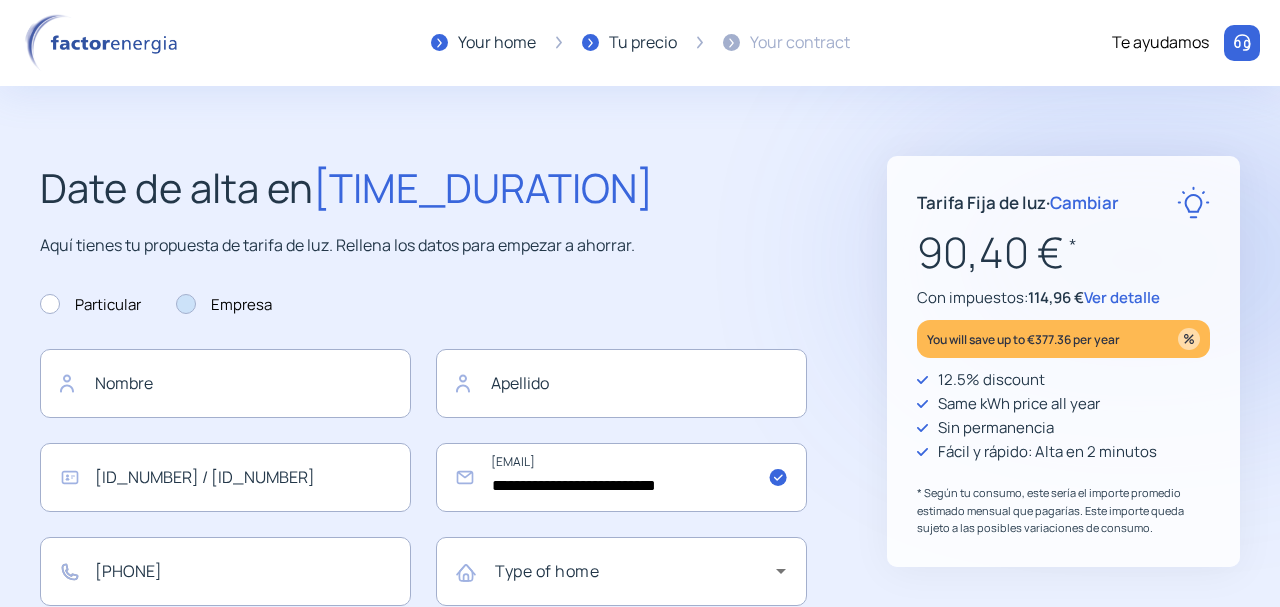 click on "Empresa" at bounding box center [224, 305] 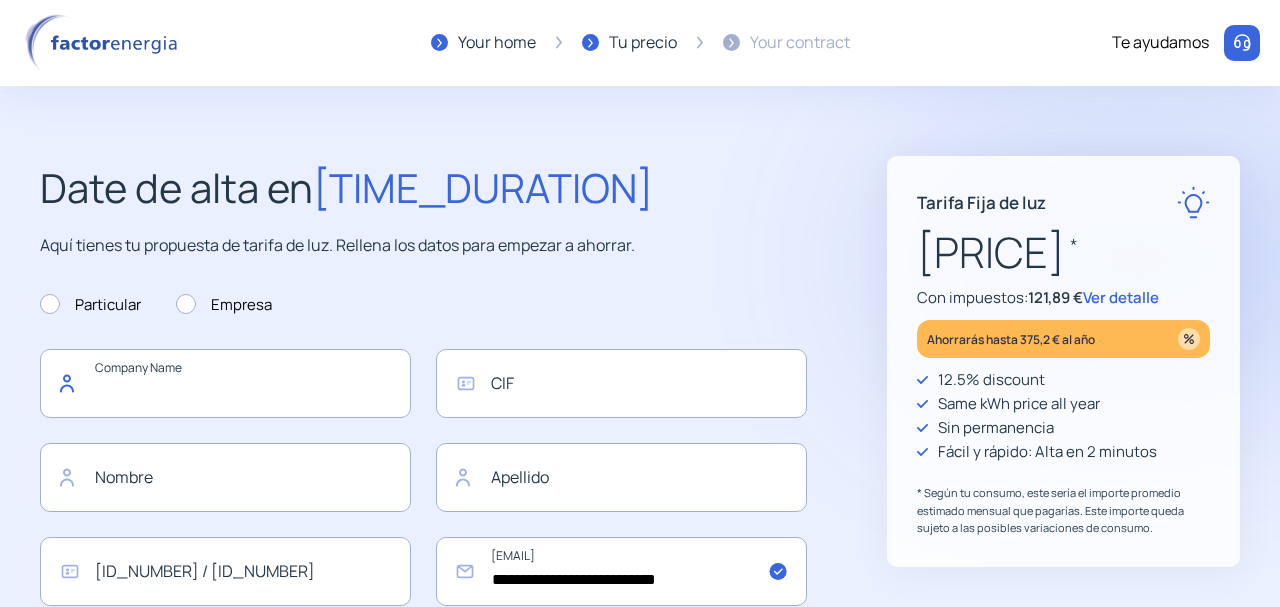 click at bounding box center (225, 383) 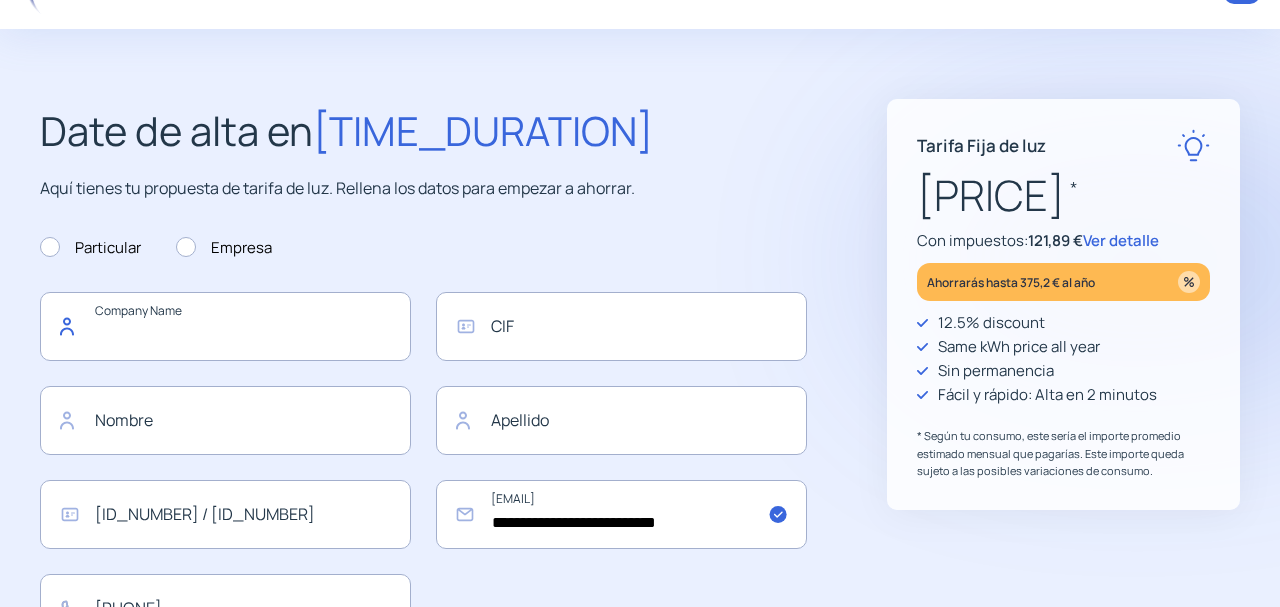scroll, scrollTop: 104, scrollLeft: 0, axis: vertical 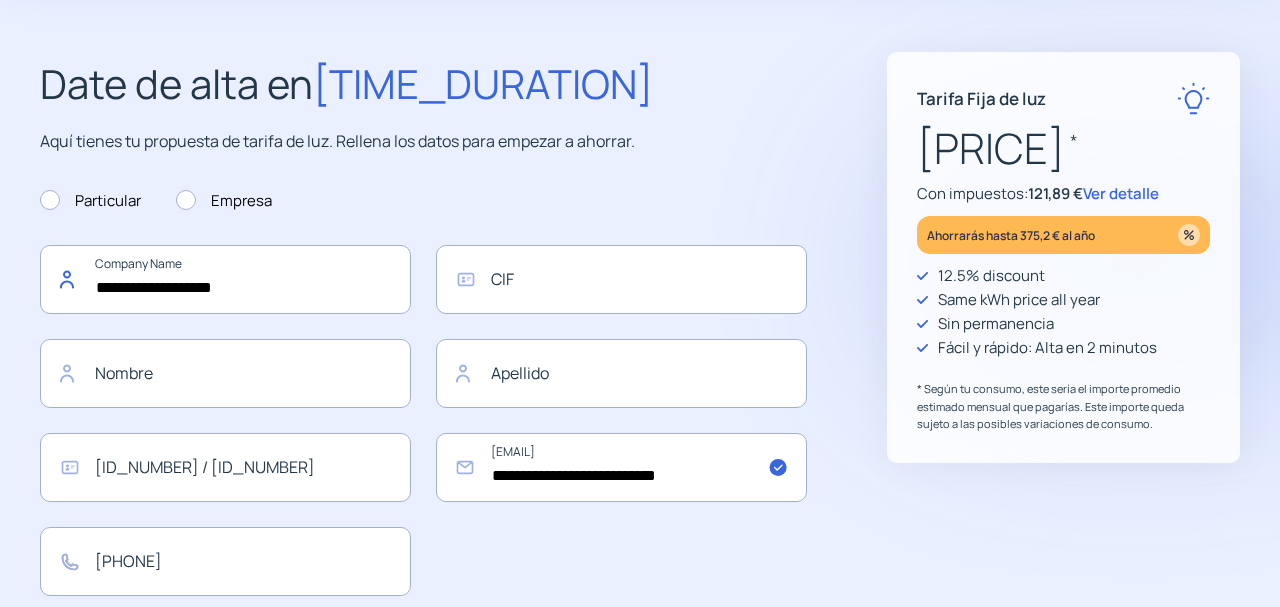 click on "**********" at bounding box center (225, 279) 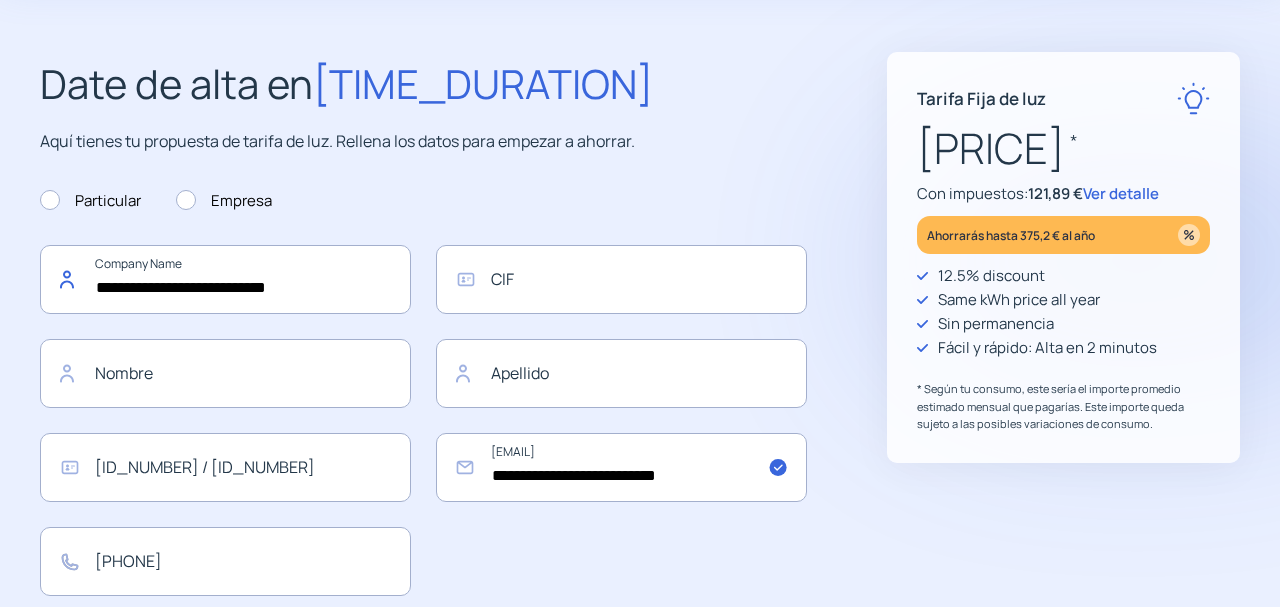 type on "**********" 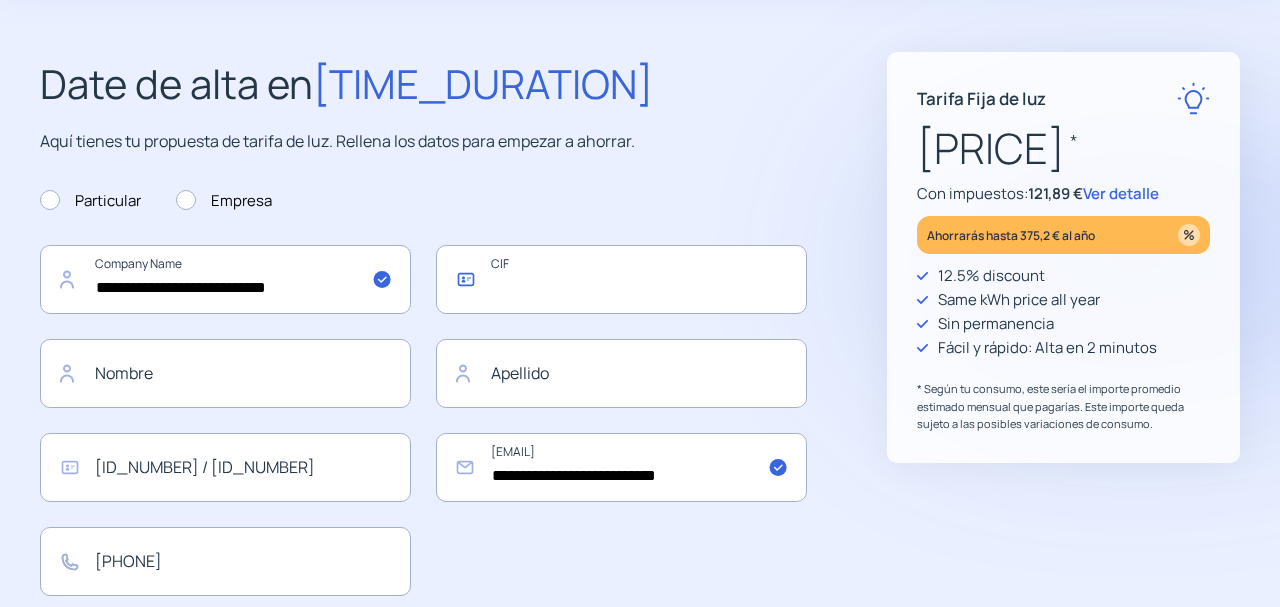 click at bounding box center [621, 279] 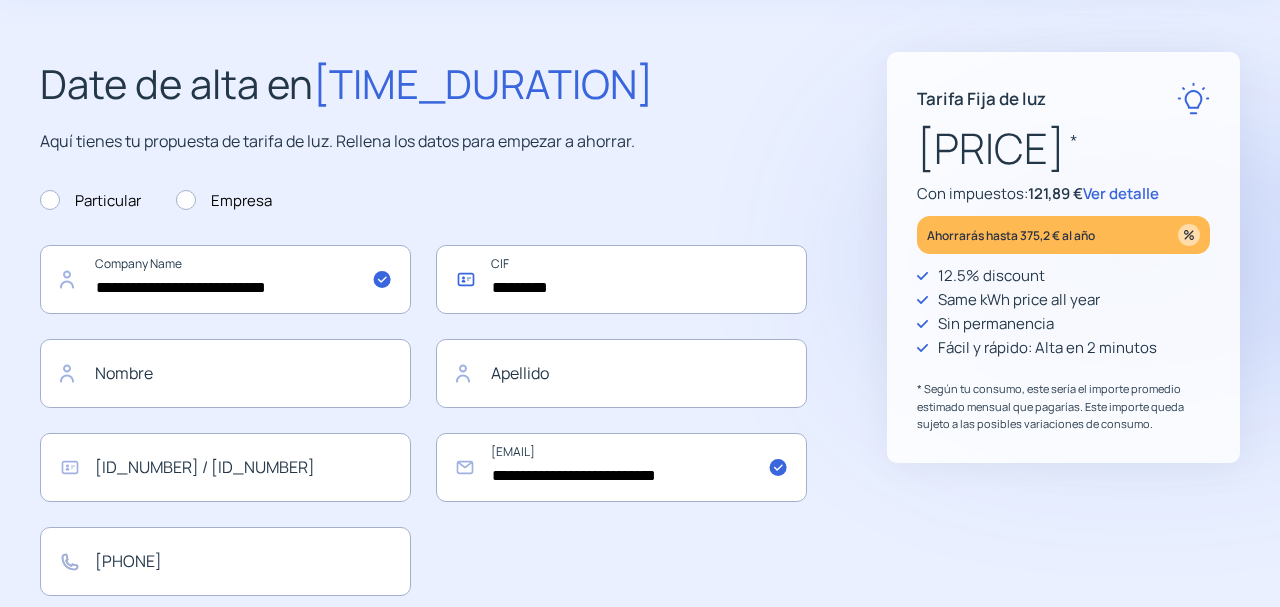type on "*********" 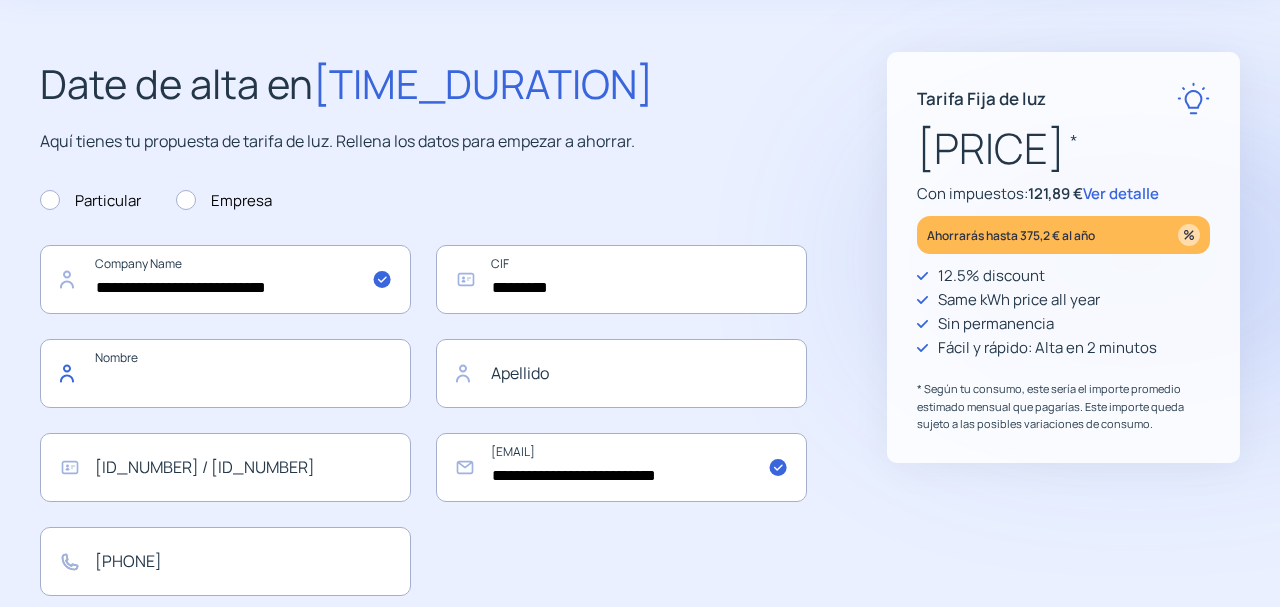click at bounding box center (225, 373) 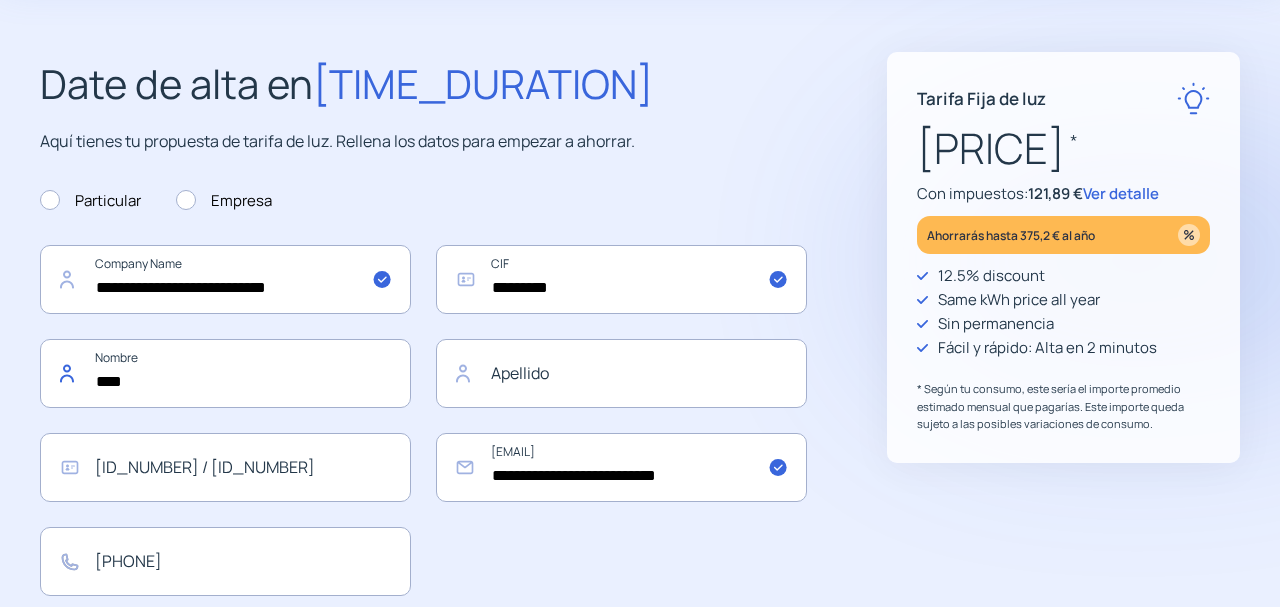 type on "****" 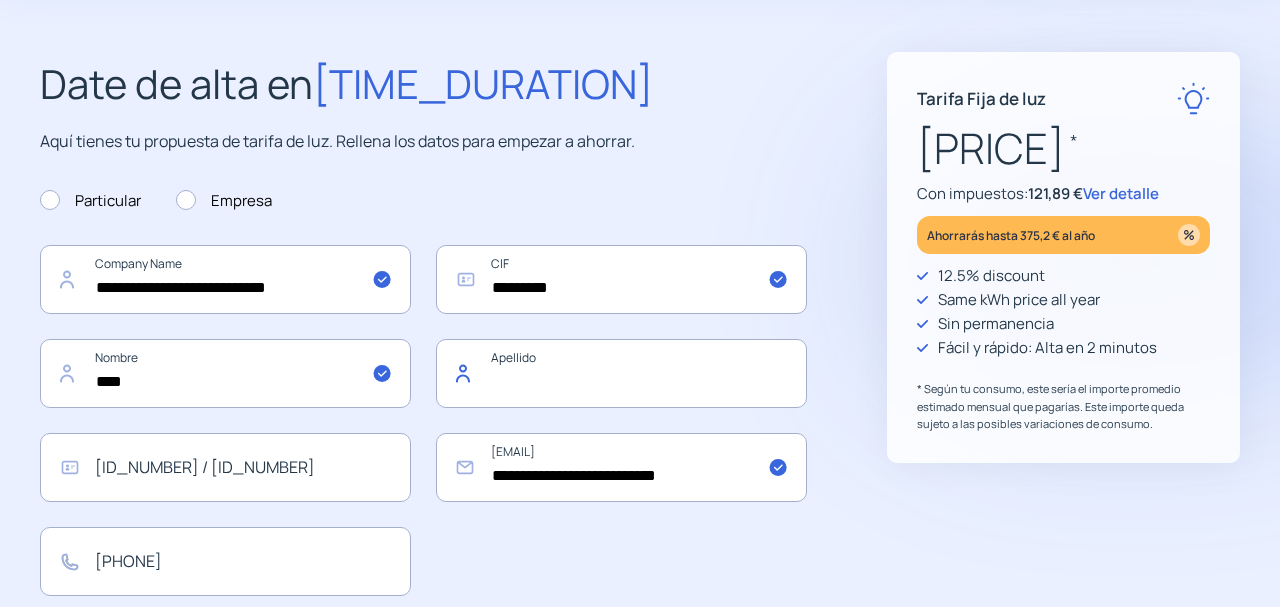 click at bounding box center (621, 373) 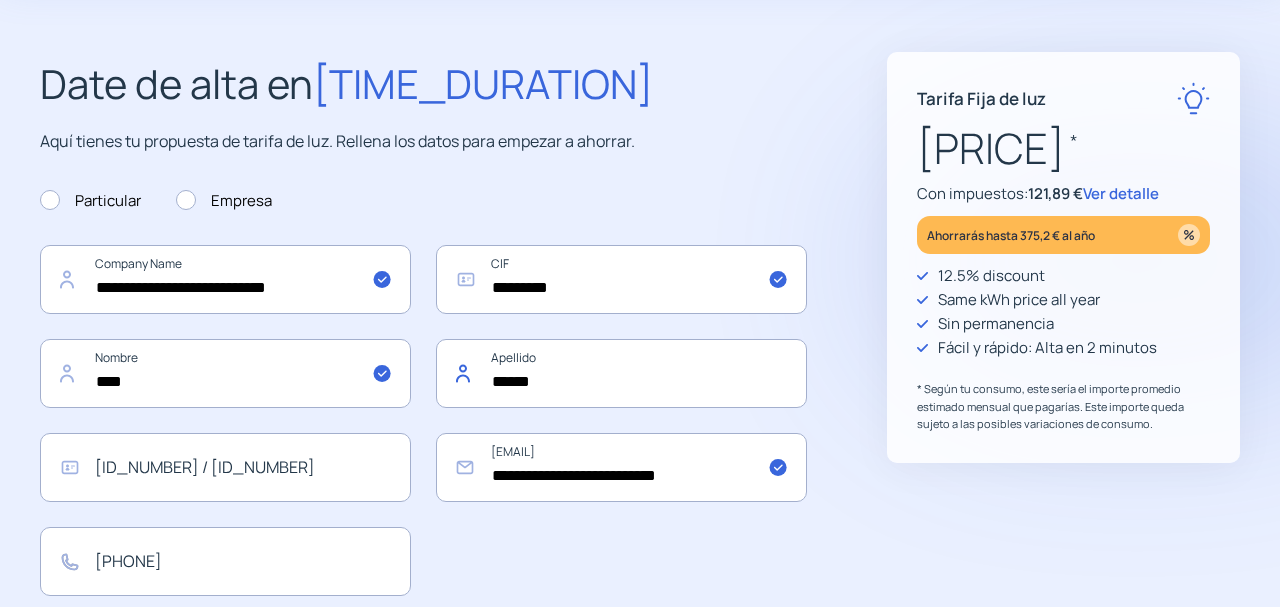 type on "******" 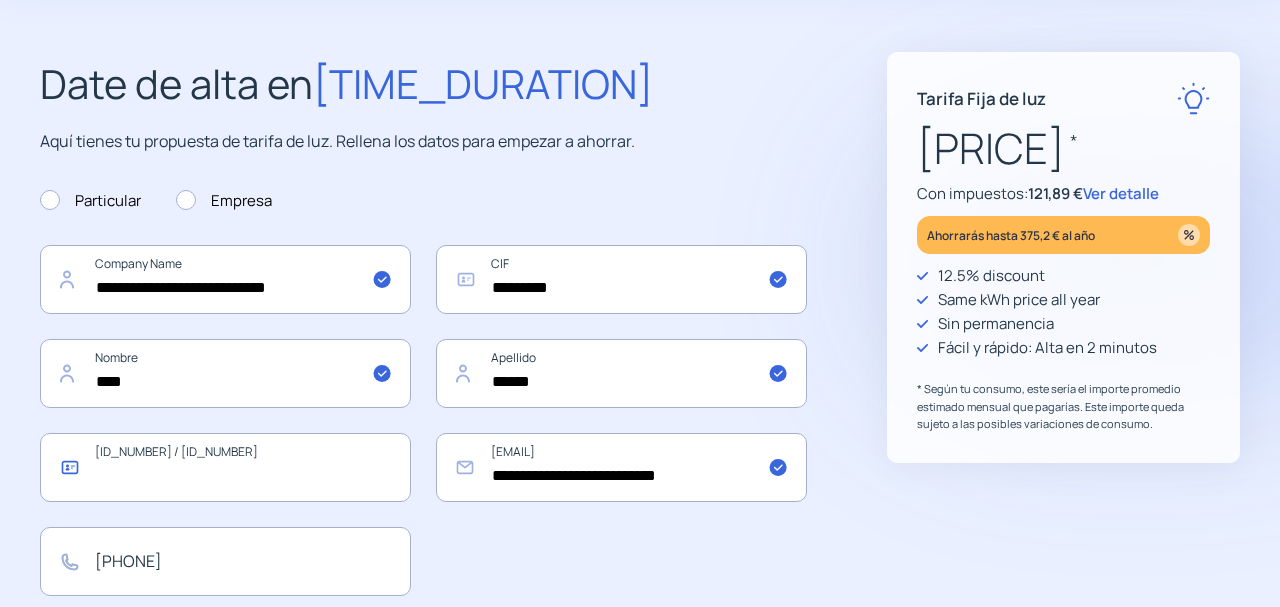 click at bounding box center [225, 467] 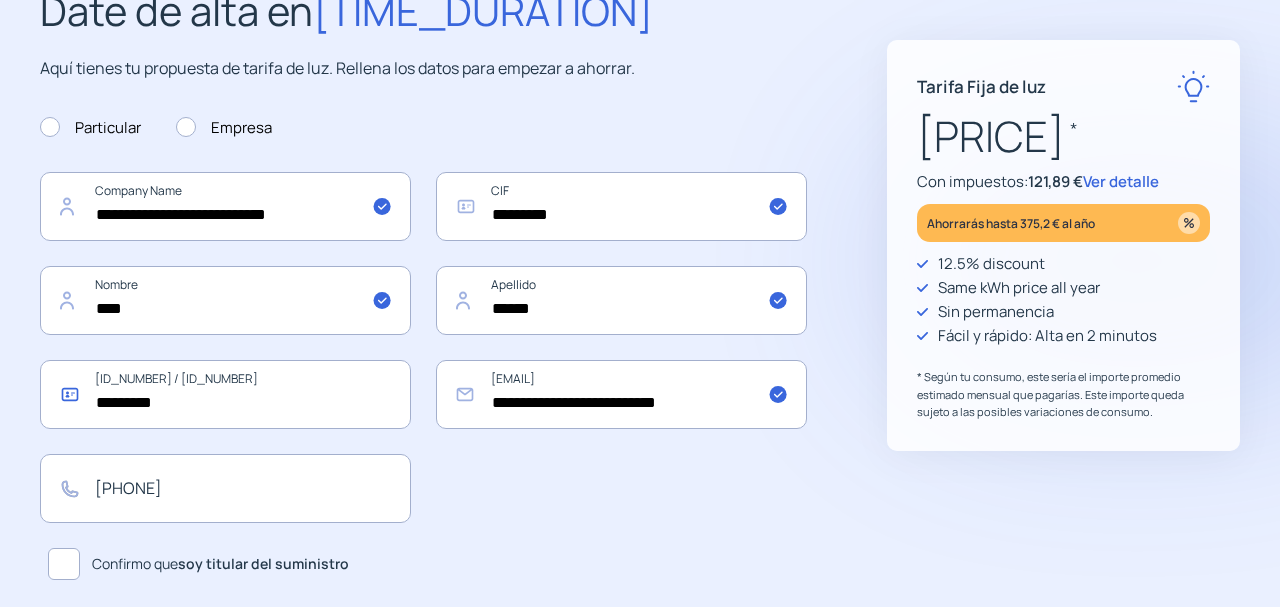 scroll, scrollTop: 312, scrollLeft: 0, axis: vertical 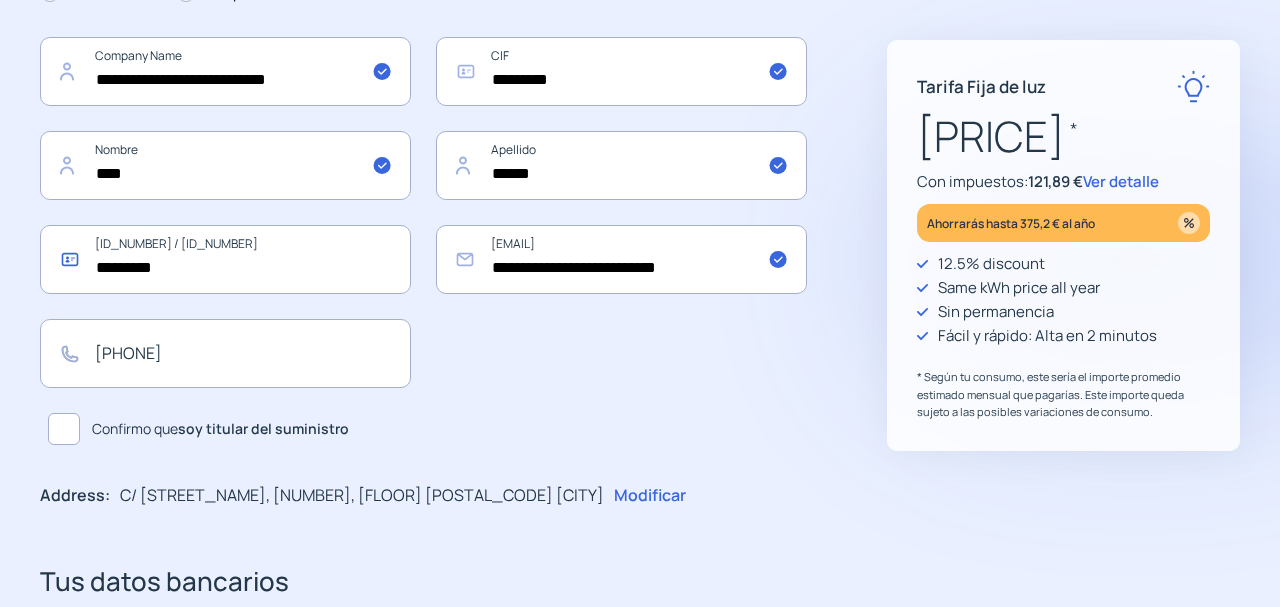type on "*********" 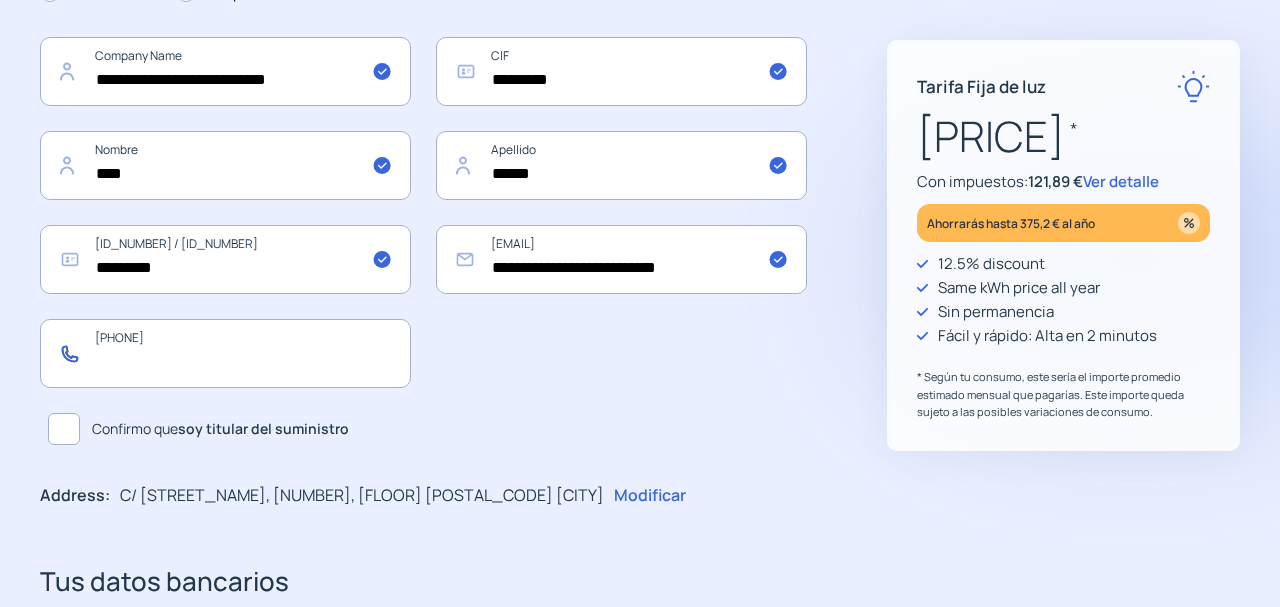 click at bounding box center (225, 353) 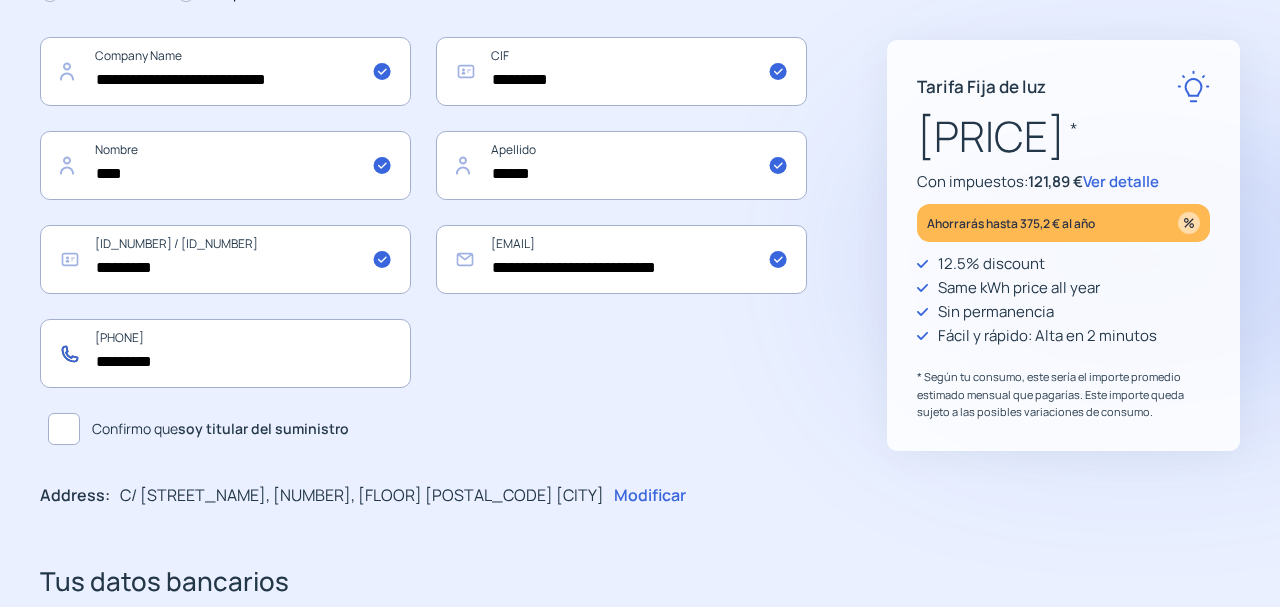 type on "*********" 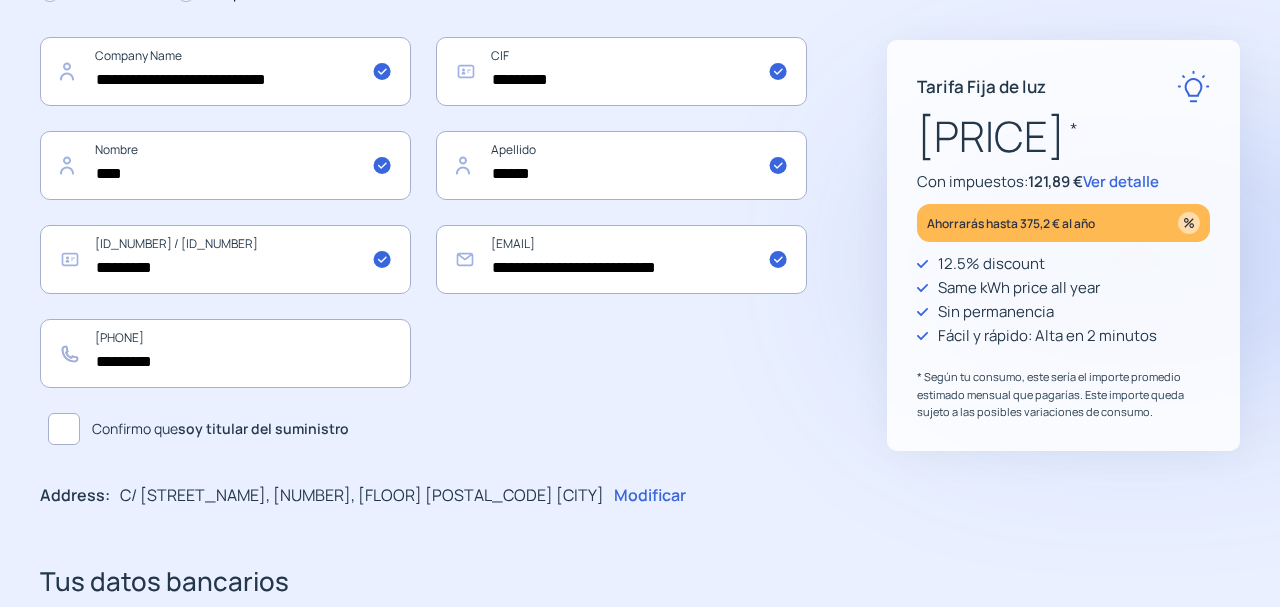 click at bounding box center (64, 429) 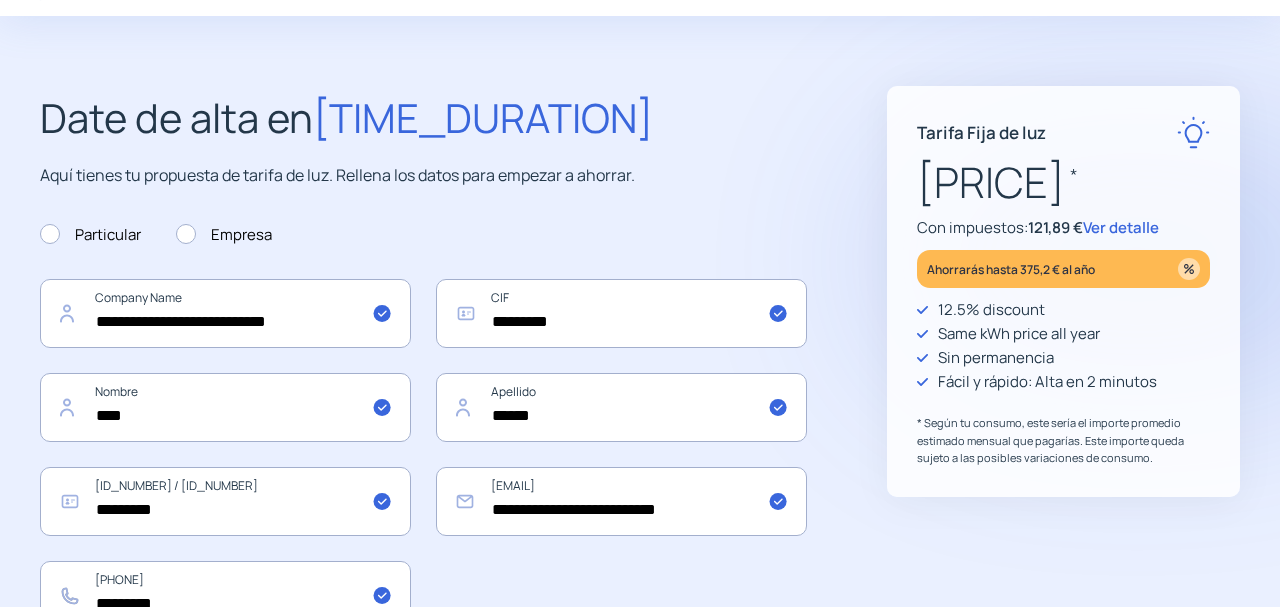 scroll, scrollTop: 104, scrollLeft: 0, axis: vertical 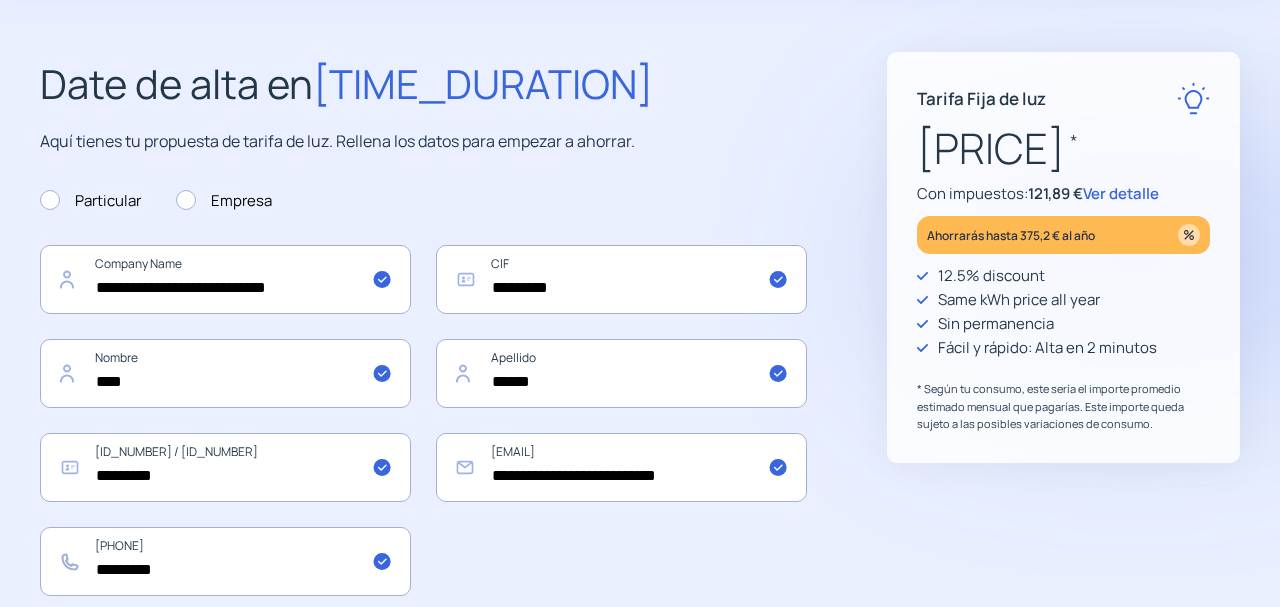 click on "Ver detalle" at bounding box center (1121, 193) 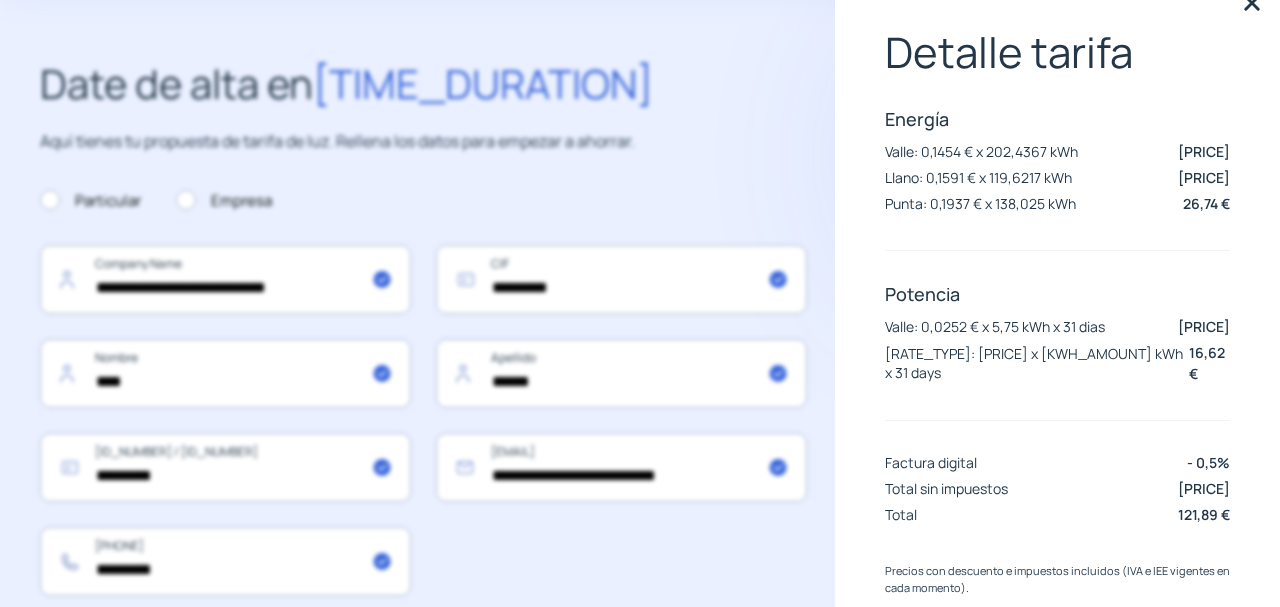 scroll, scrollTop: 61, scrollLeft: 0, axis: vertical 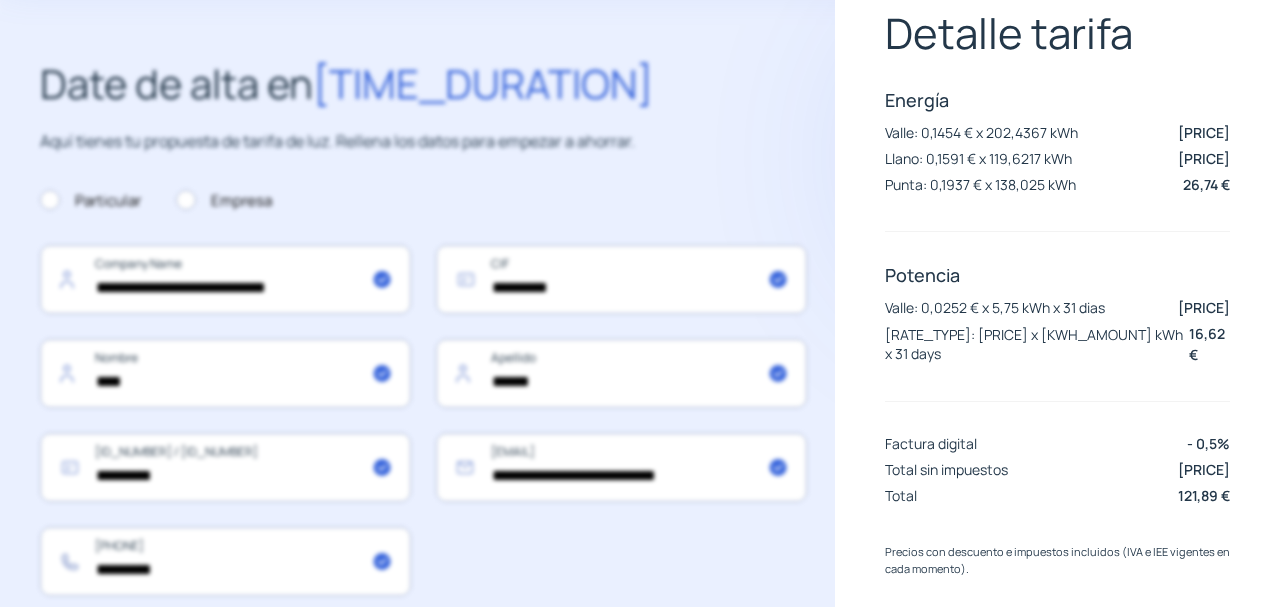 click on "**********" at bounding box center (640, 567) 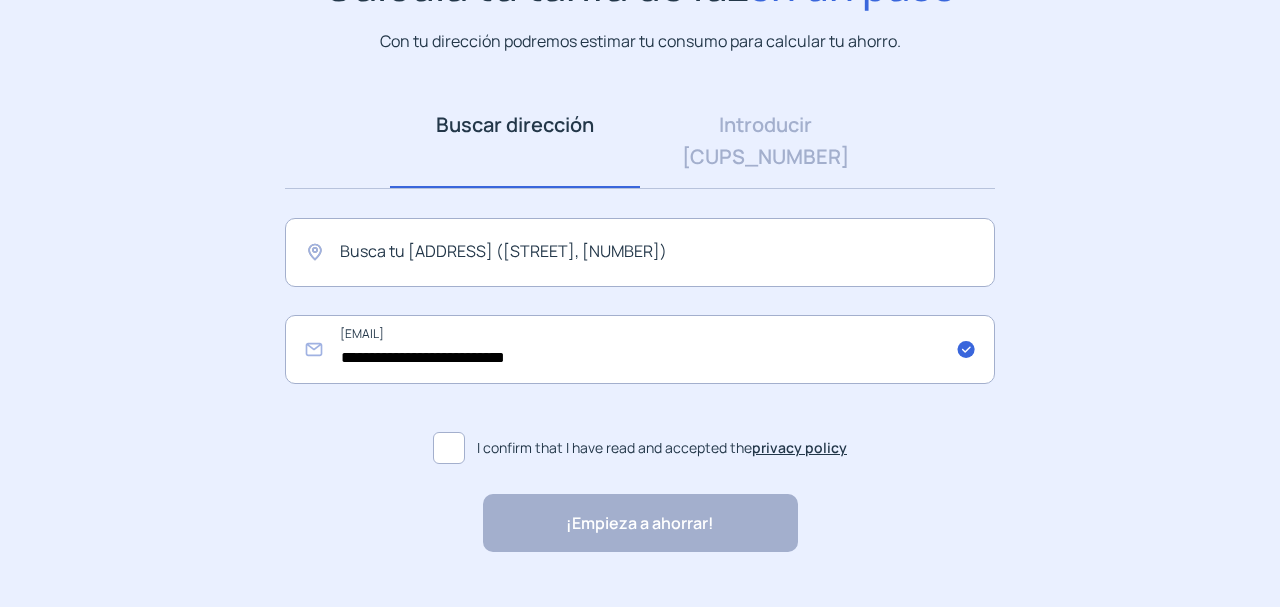 scroll, scrollTop: 218, scrollLeft: 0, axis: vertical 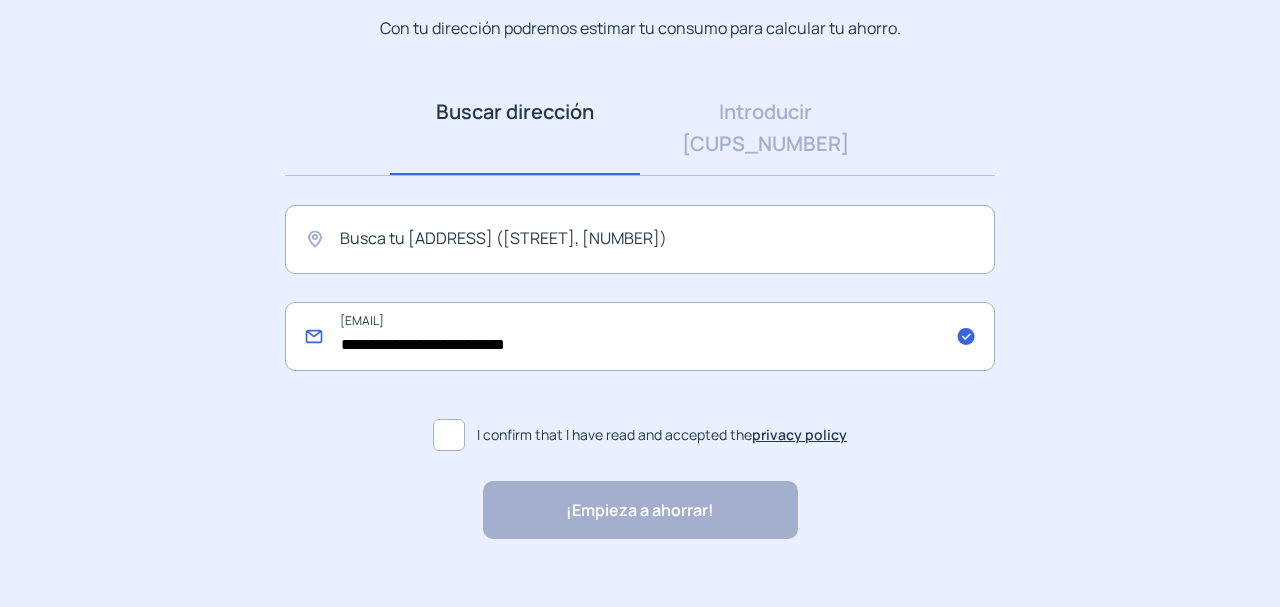 drag, startPoint x: 623, startPoint y: 303, endPoint x: 0, endPoint y: 352, distance: 624.924 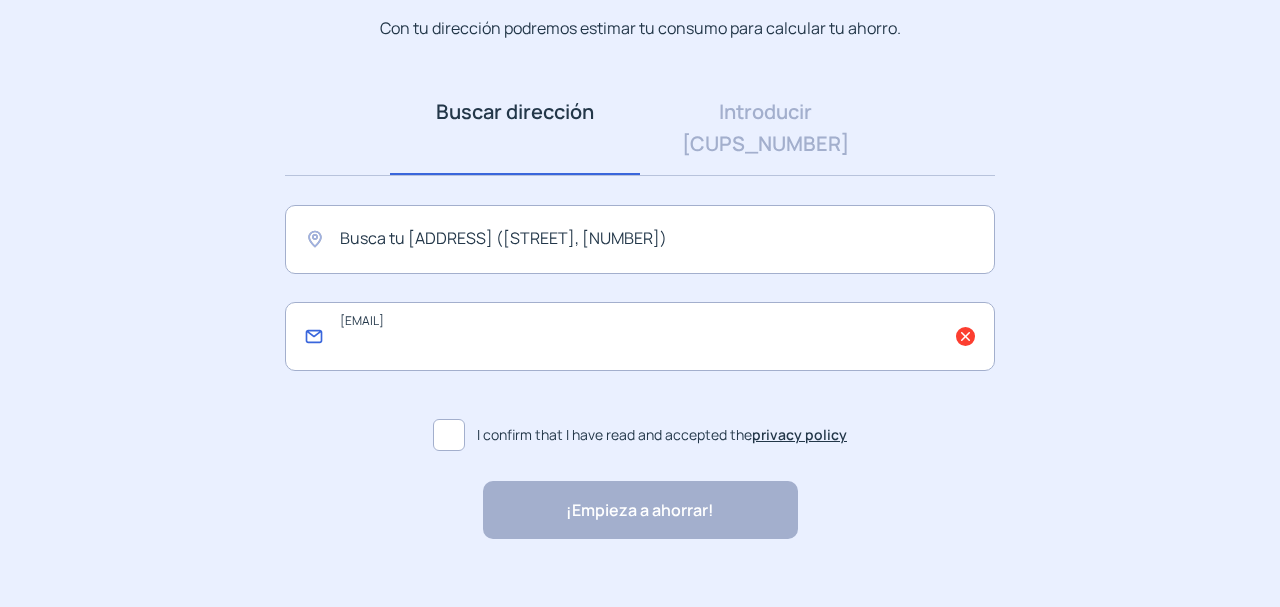type 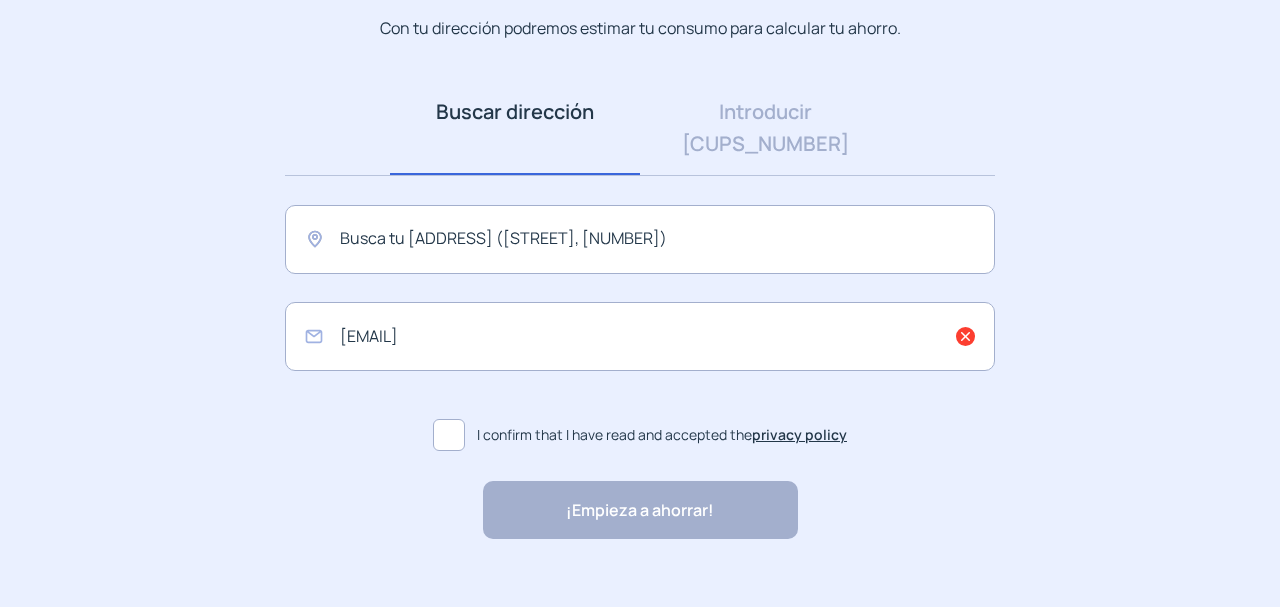 click on "Calculate your electricity tariff in one step With your address, we can estimate your consumption to calculate your savings. Search address Address Enter CUPS CUPS Search your address (street, number) Email I confirm that I have read and accepted the privacy policy Start saving! "Excellent customer service and support" "Respect for the customer and variety of tariffs" "Everything great and very fast" "Speed and good customer service" "Excellent customer service and support" "Respect for the customer and variety of tariffs" "Everything great and very fast" "Speed and good customer service"" at bounding box center (640, 244) 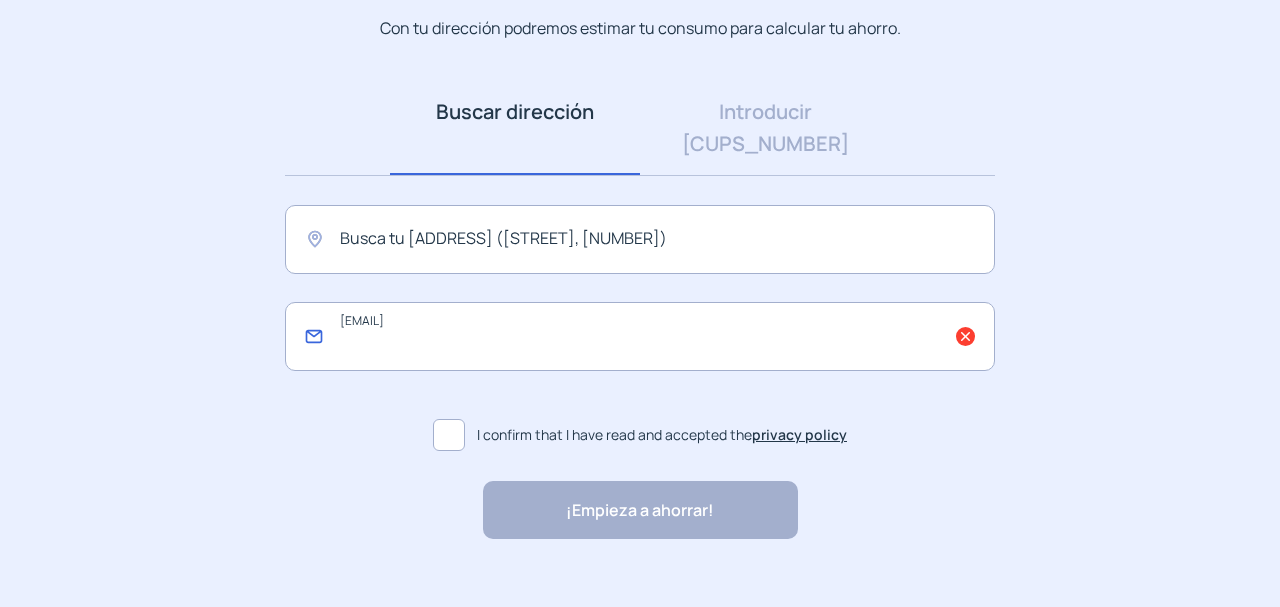 click at bounding box center (640, 336) 